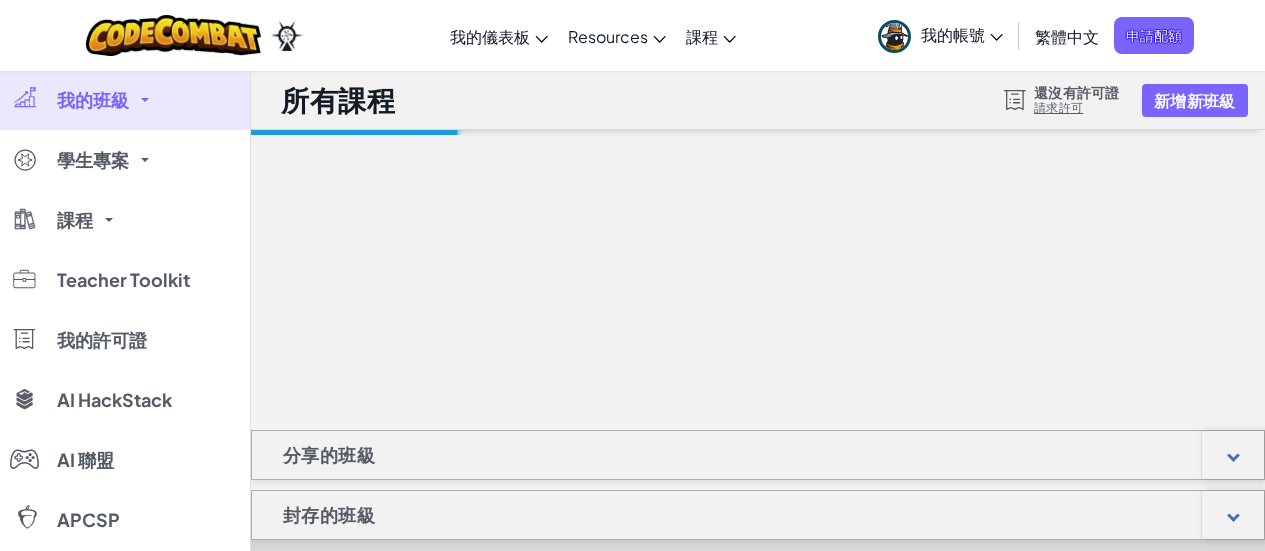scroll, scrollTop: 0, scrollLeft: 0, axis: both 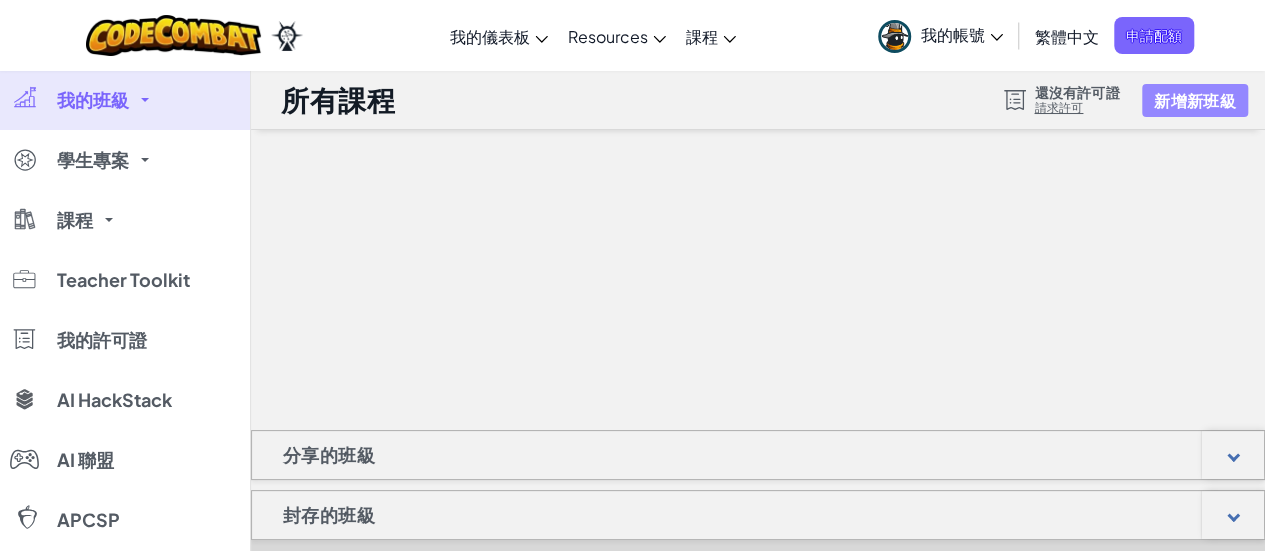 click on "新增新班級" at bounding box center (1194, 100) 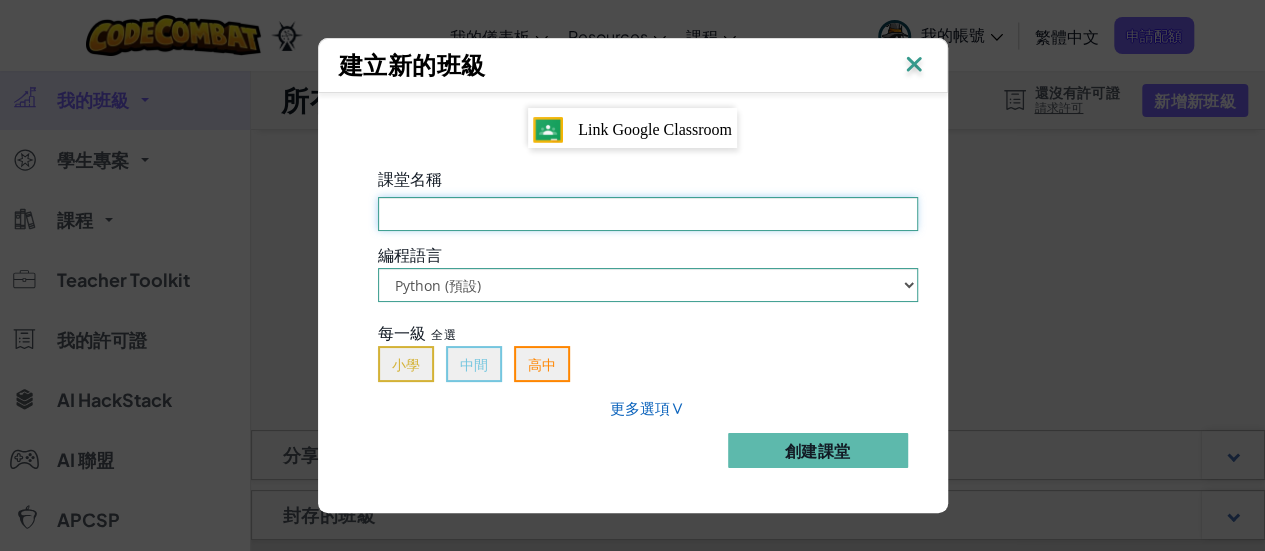 click on "課堂名稱
必填欄位" at bounding box center (648, 214) 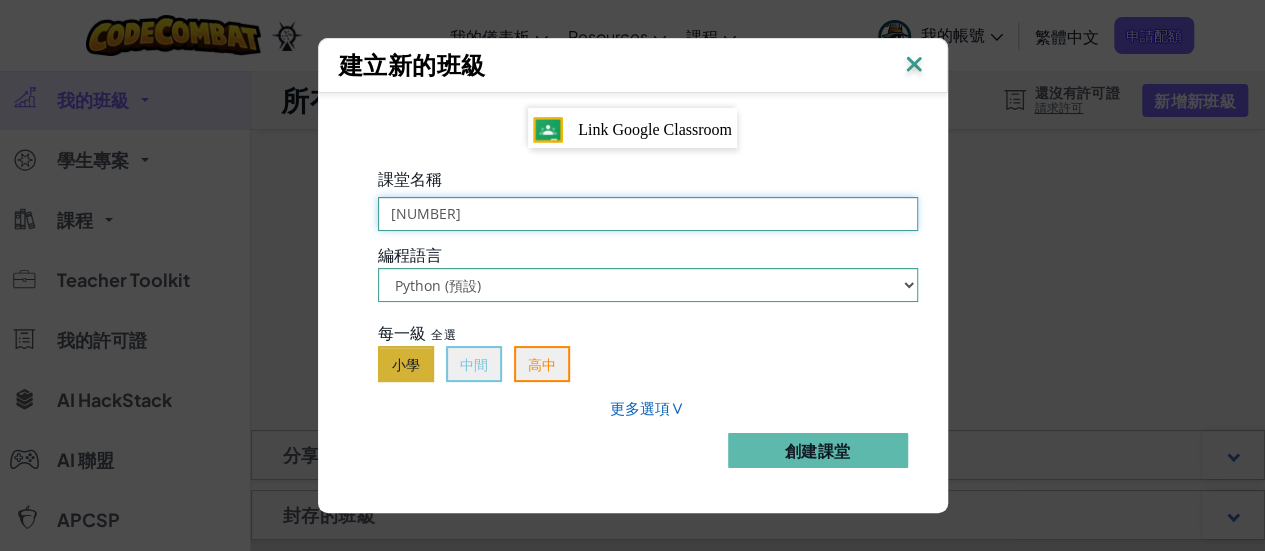 type on "[NUMBER]" 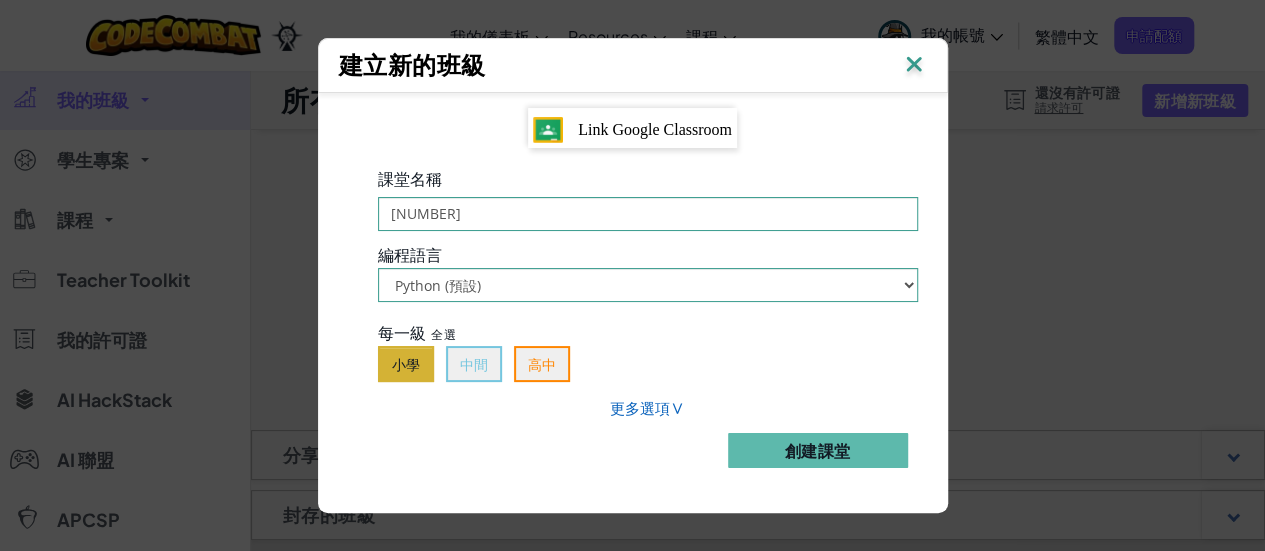 click on "小學" at bounding box center (406, 364) 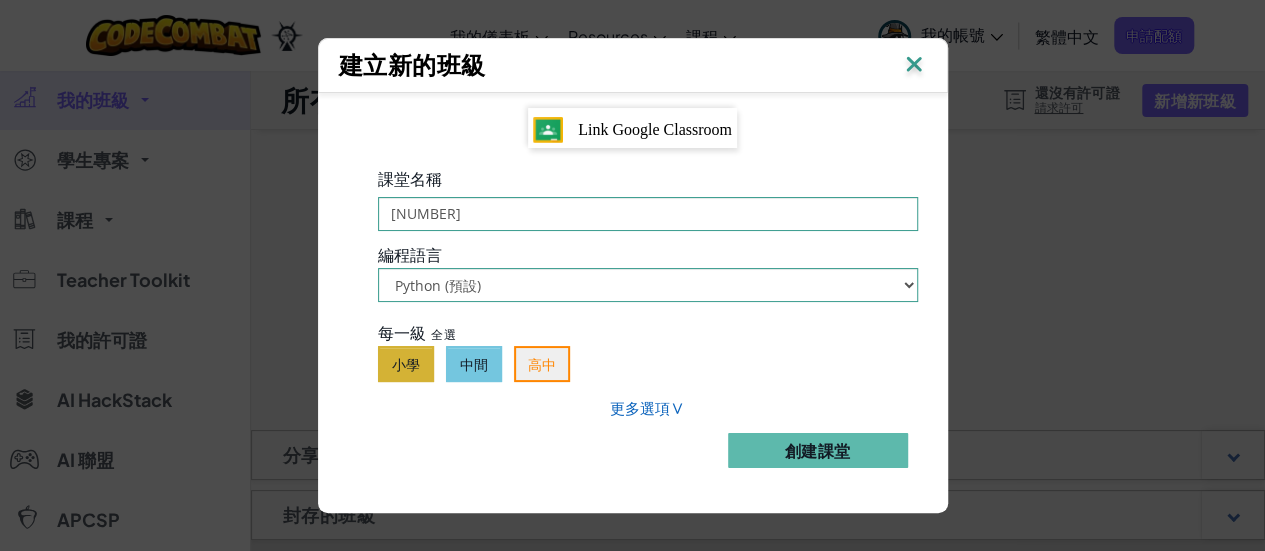 click on "中間" at bounding box center [474, 364] 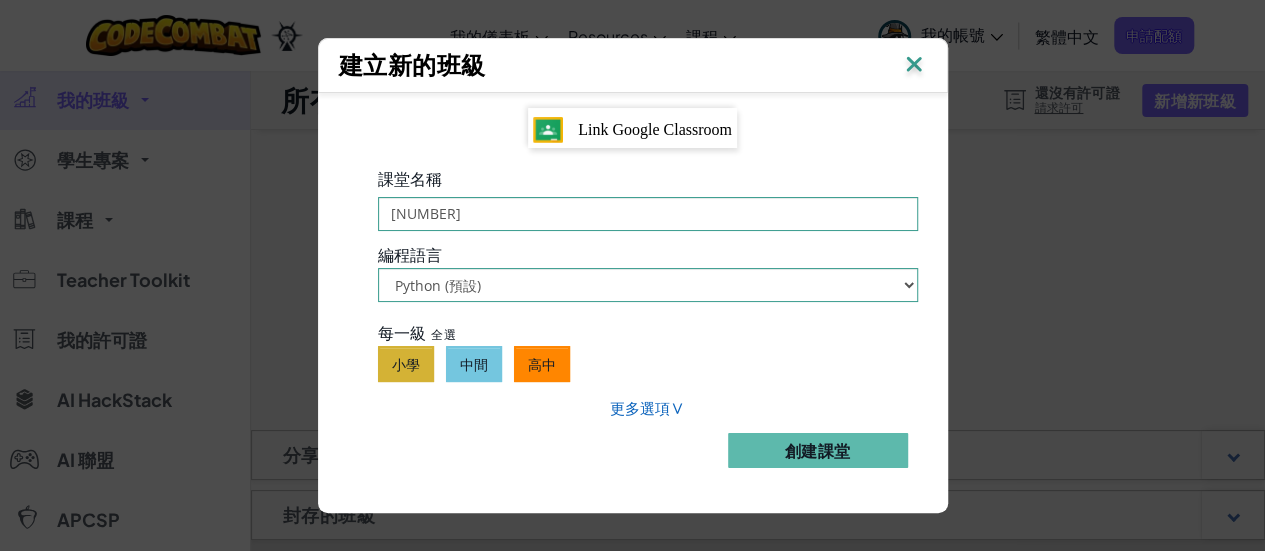click on "高中" at bounding box center [542, 364] 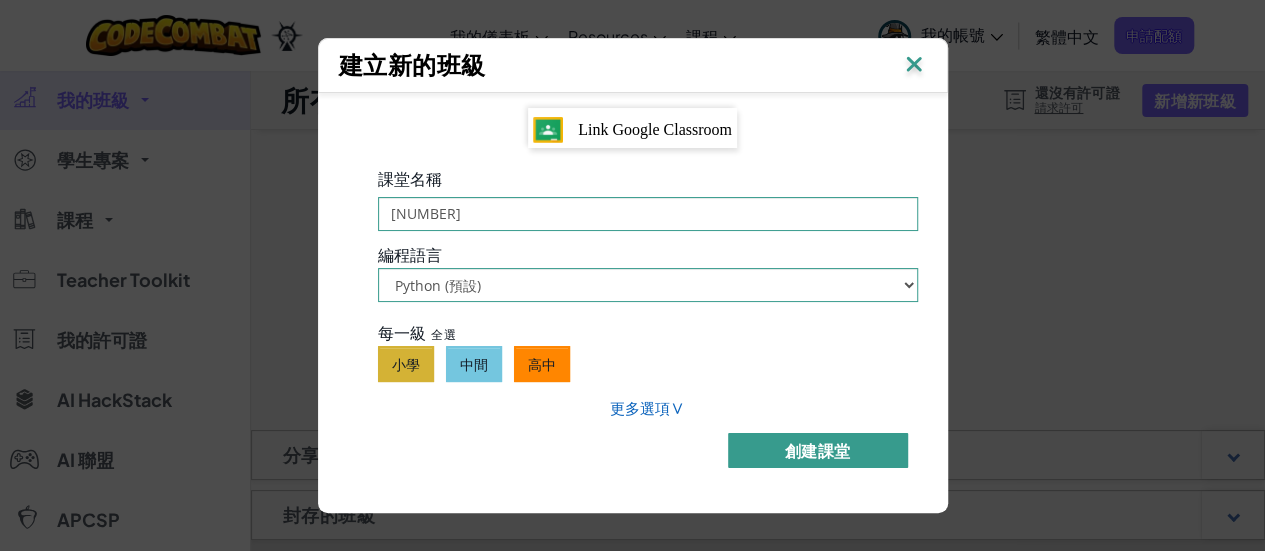 click on "創建課堂" at bounding box center [818, 450] 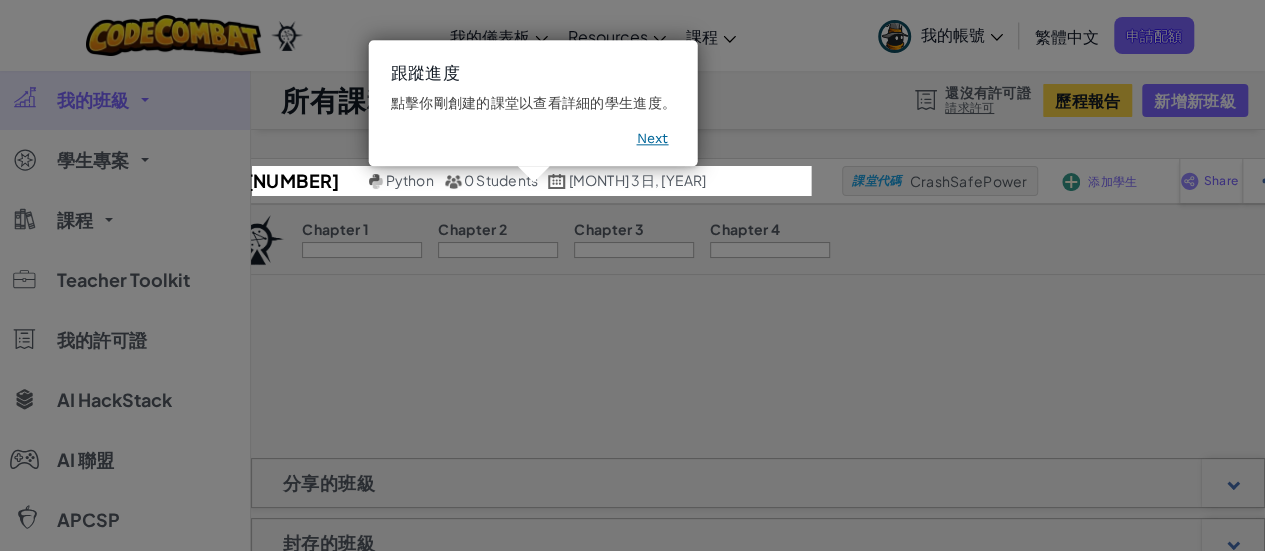 click on "Next" at bounding box center (652, 139) 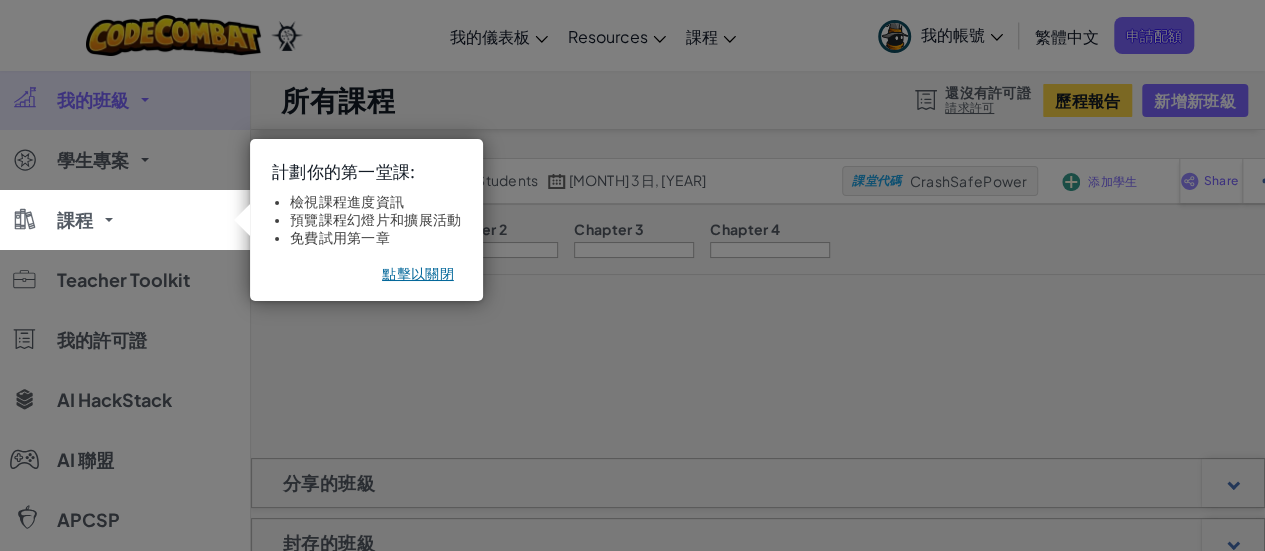 click on "點擊以關閉" at bounding box center [417, 274] 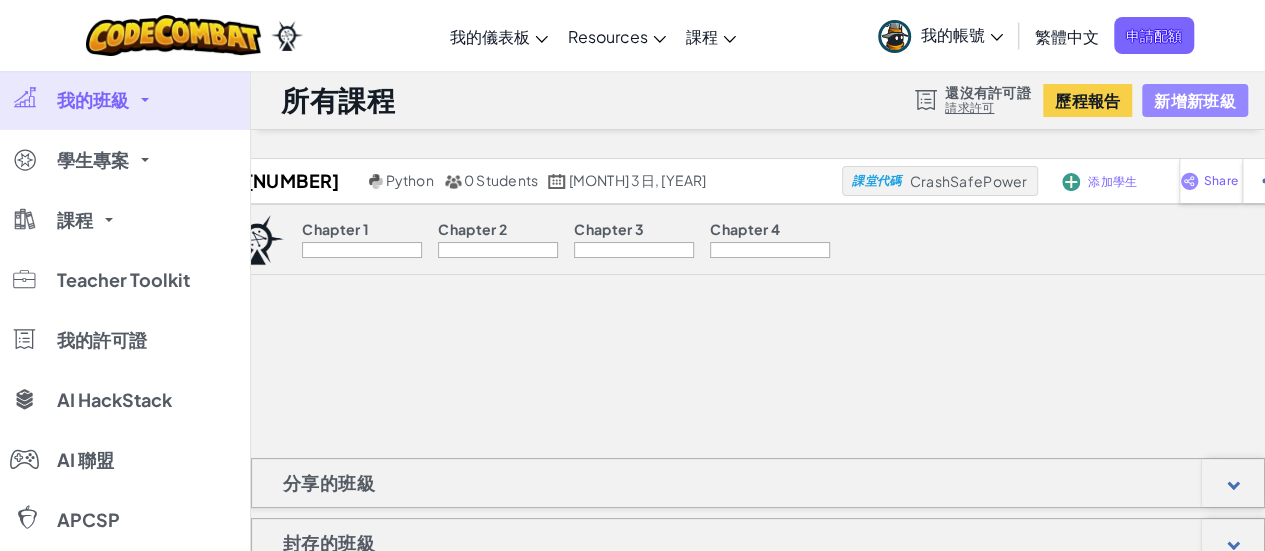 click on "新增新班級" at bounding box center (1194, 100) 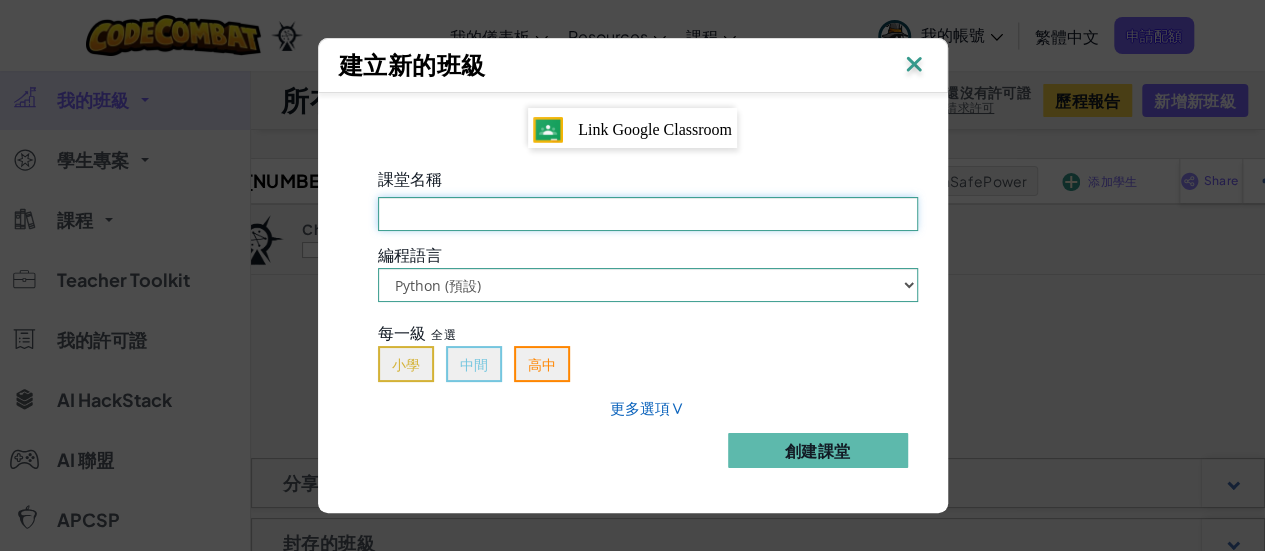 click on "課堂名稱
必填欄位" at bounding box center (648, 214) 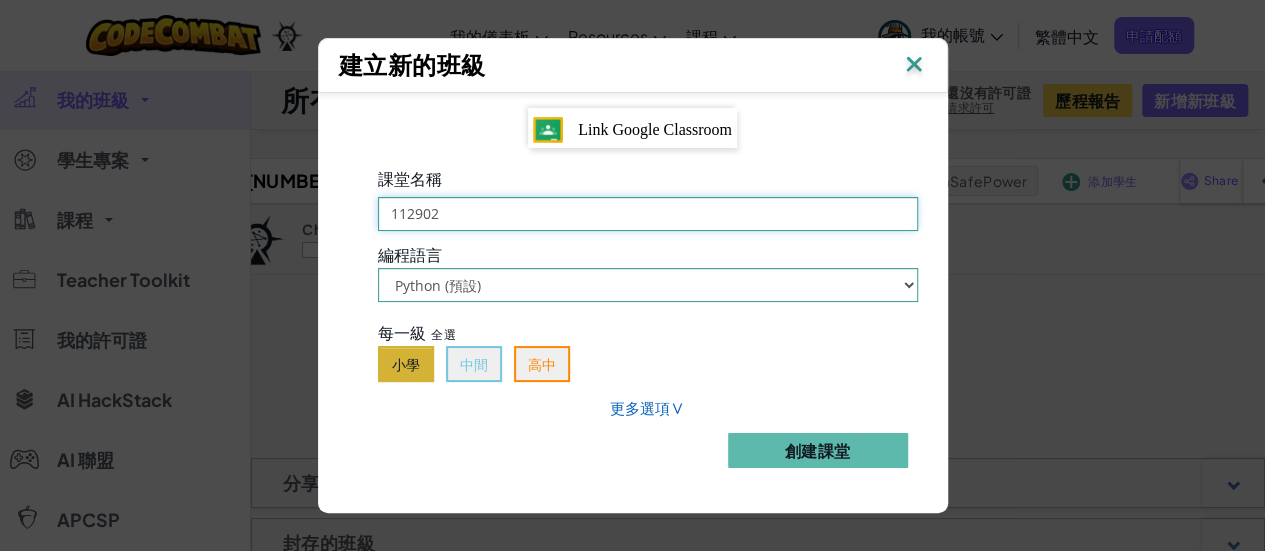 type on "112902" 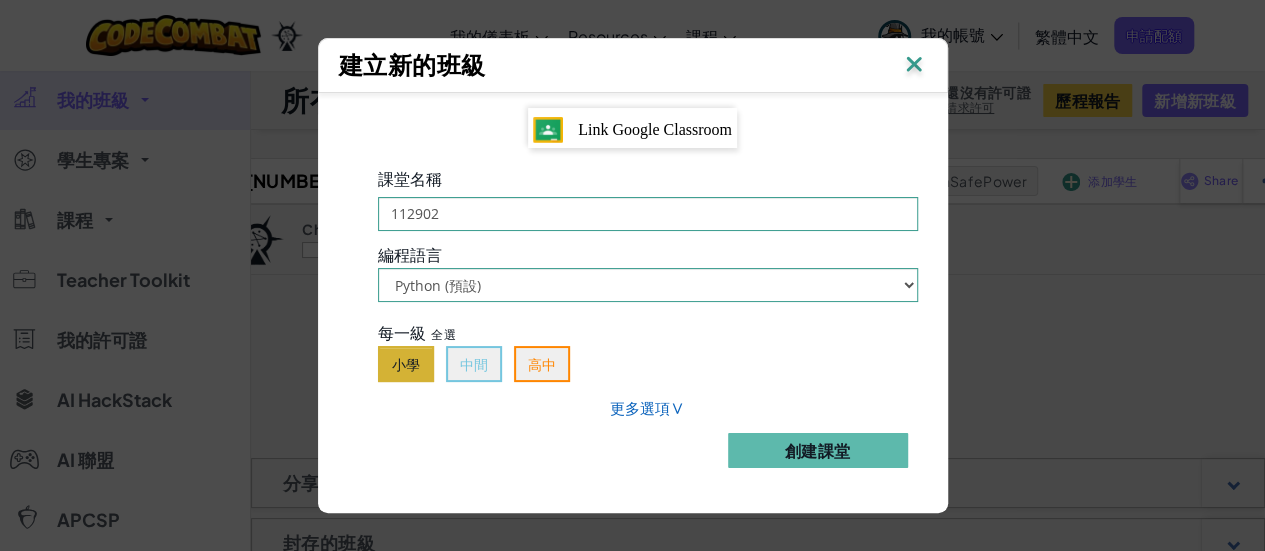 click on "小學" at bounding box center [406, 364] 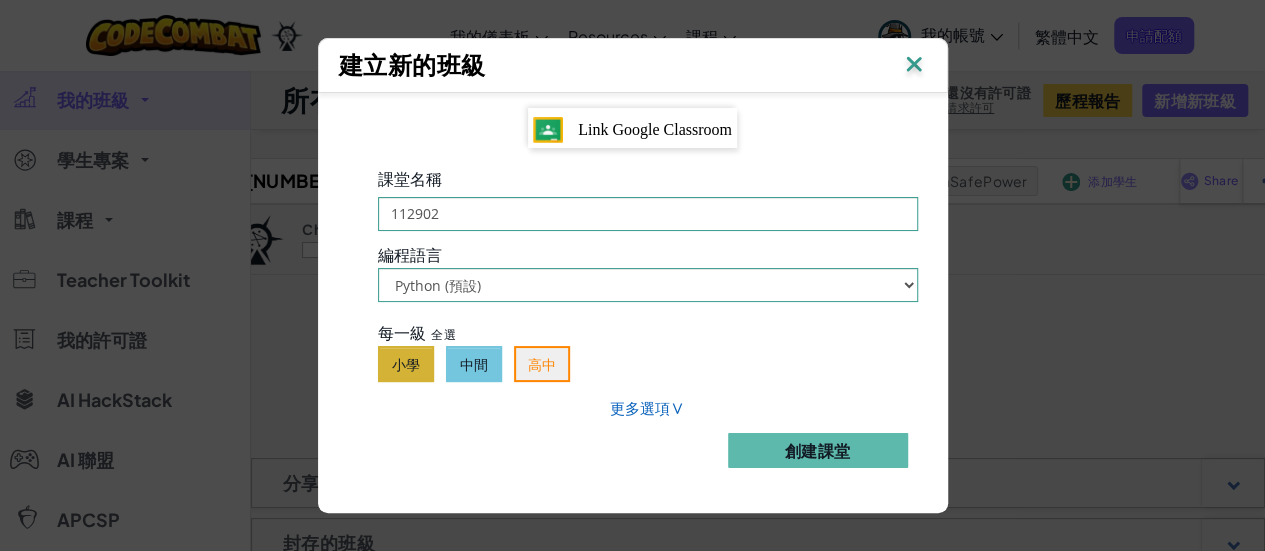 click on "中間" at bounding box center [474, 364] 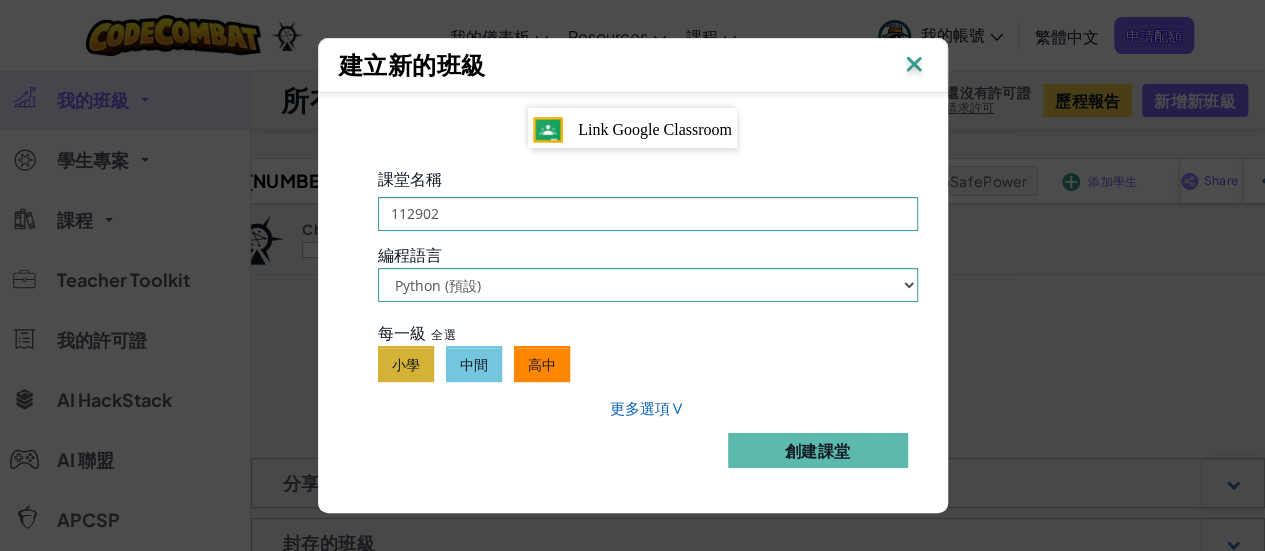click on "高中" at bounding box center (542, 364) 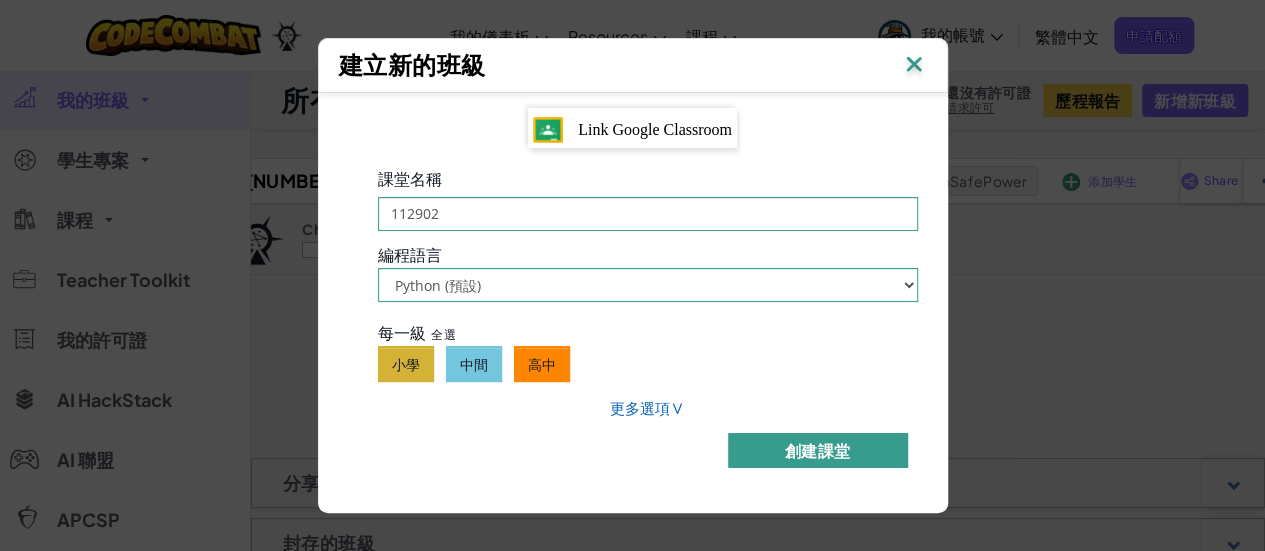 click on "創建課堂" at bounding box center (818, 450) 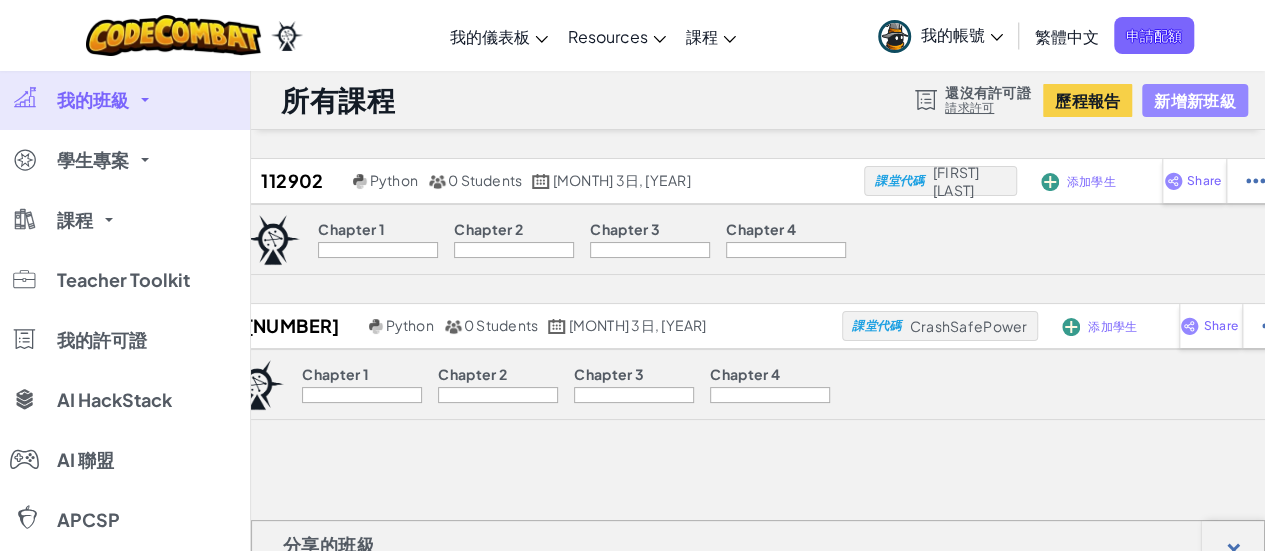 click on "新增新班級" at bounding box center [1194, 100] 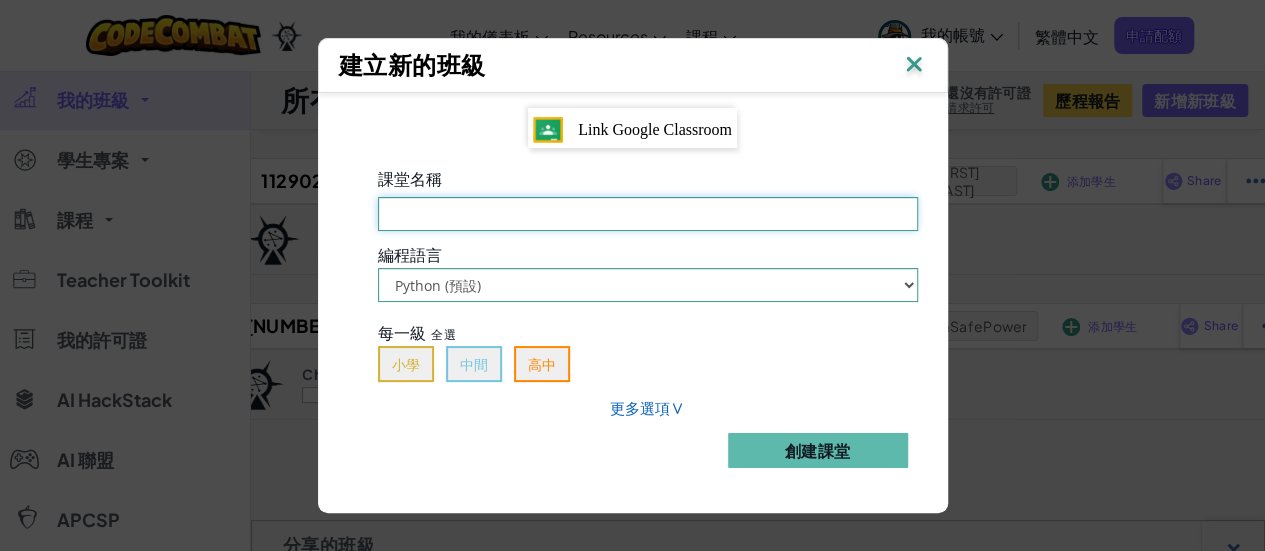click on "課堂名稱
必填欄位" at bounding box center (648, 214) 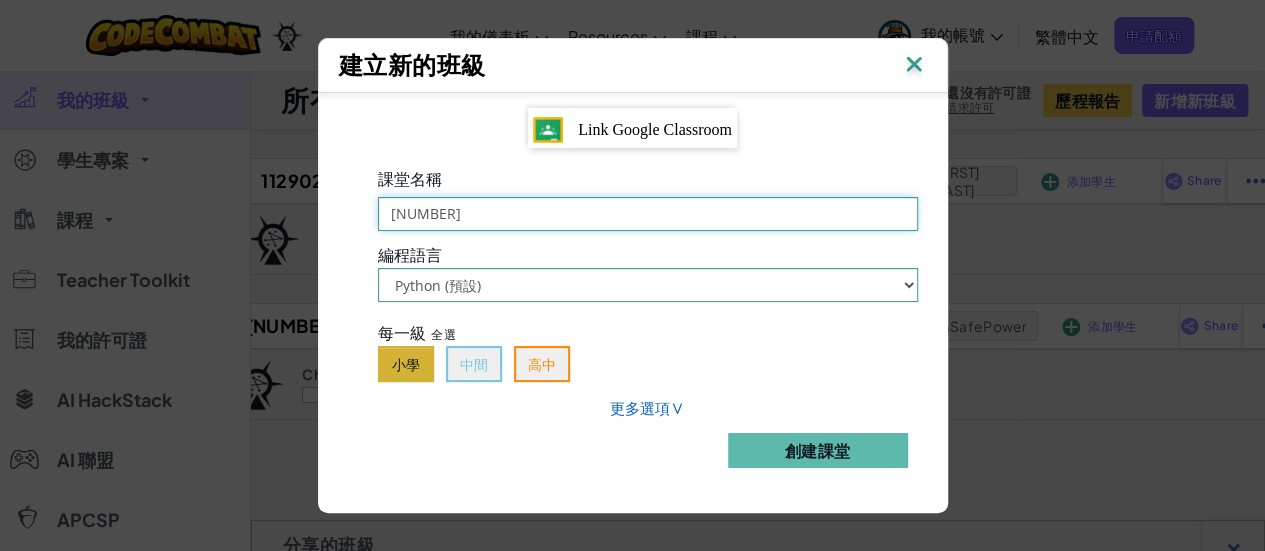 type on "[NUMBER]" 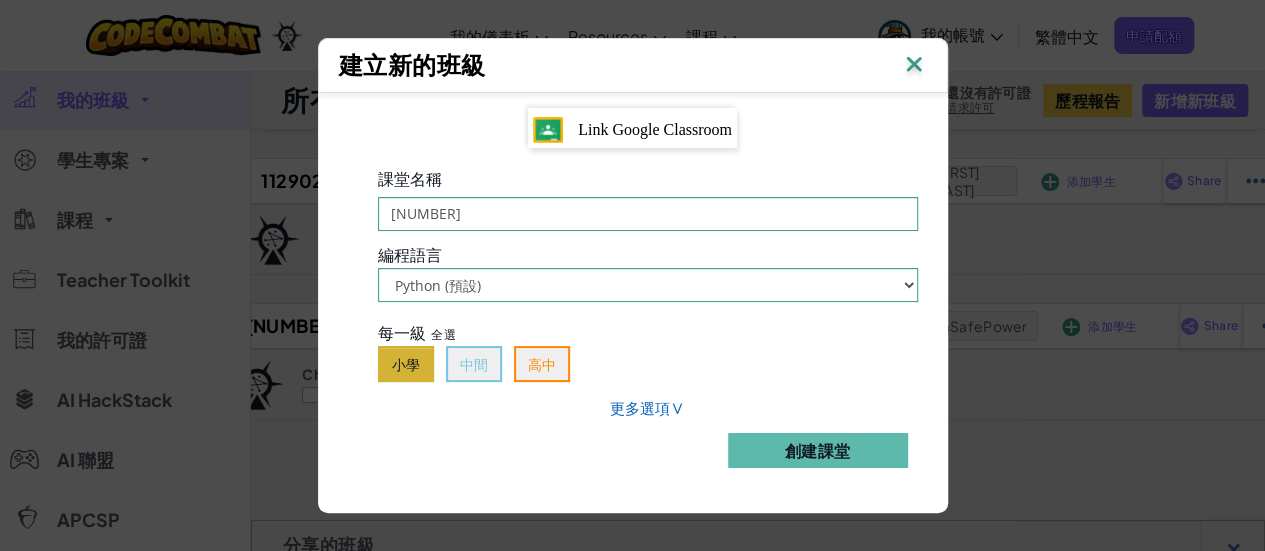 click on "小學" at bounding box center (406, 364) 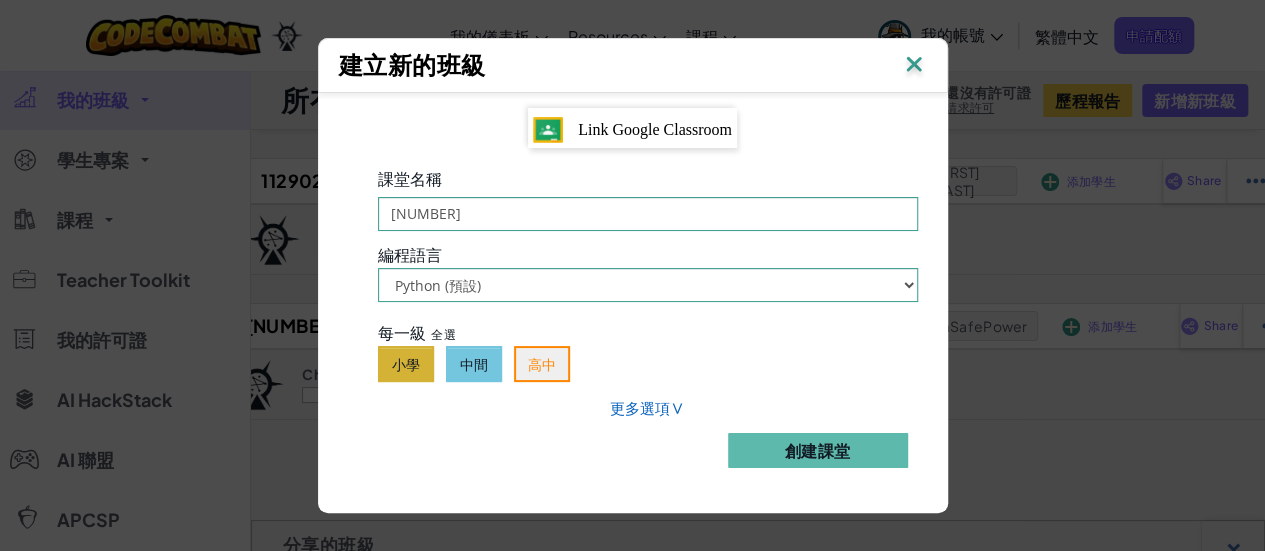 click on "中間" at bounding box center [474, 364] 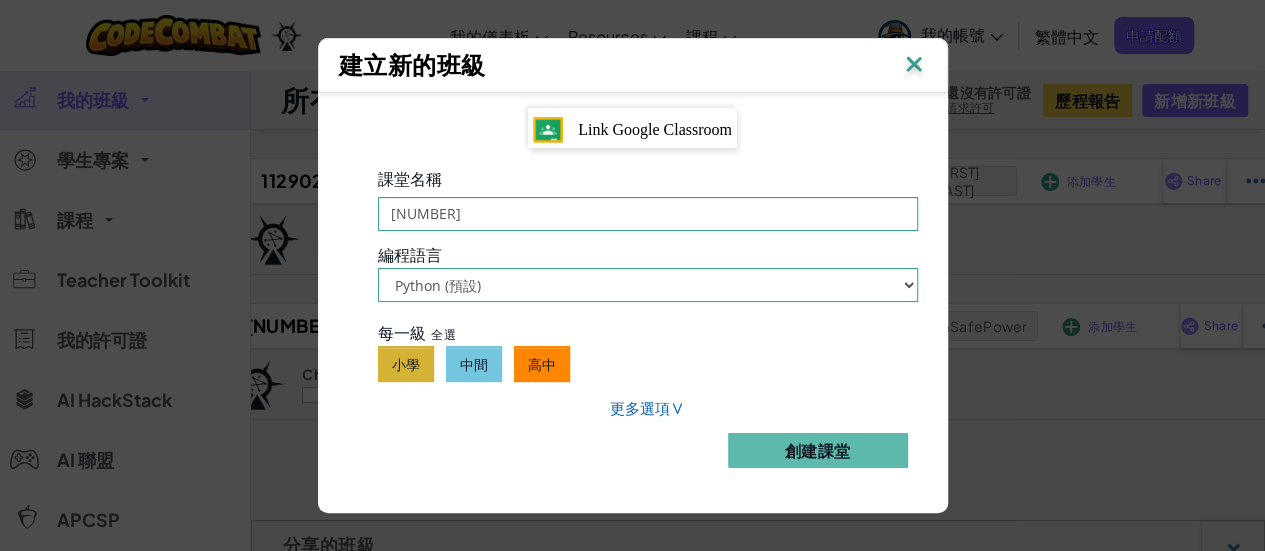 click on "高中" at bounding box center [542, 364] 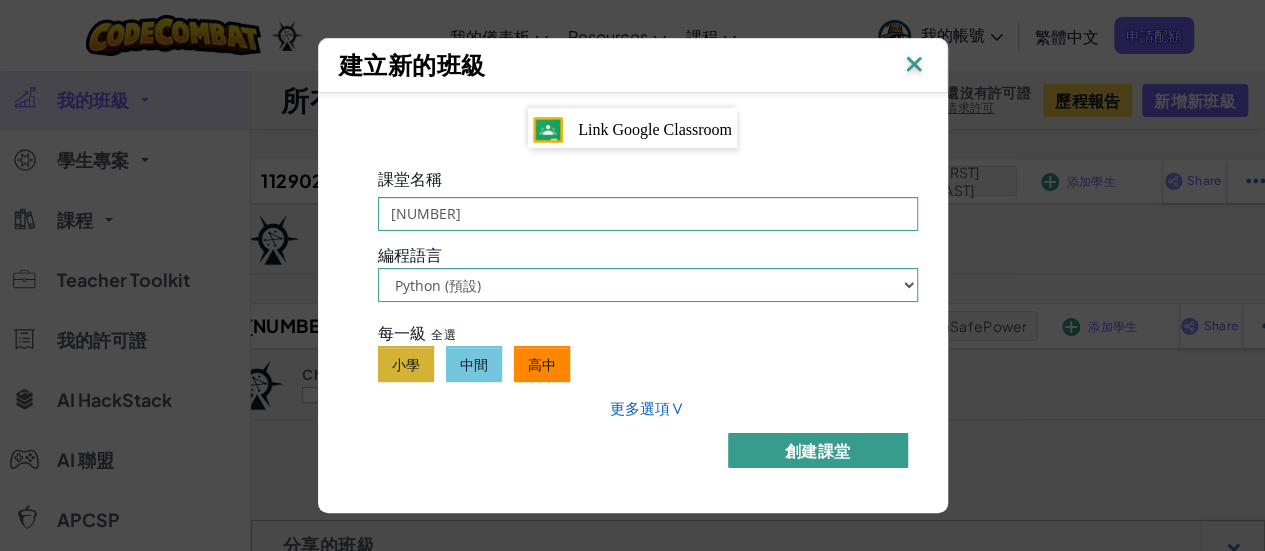 click on "創建課堂" at bounding box center (818, 450) 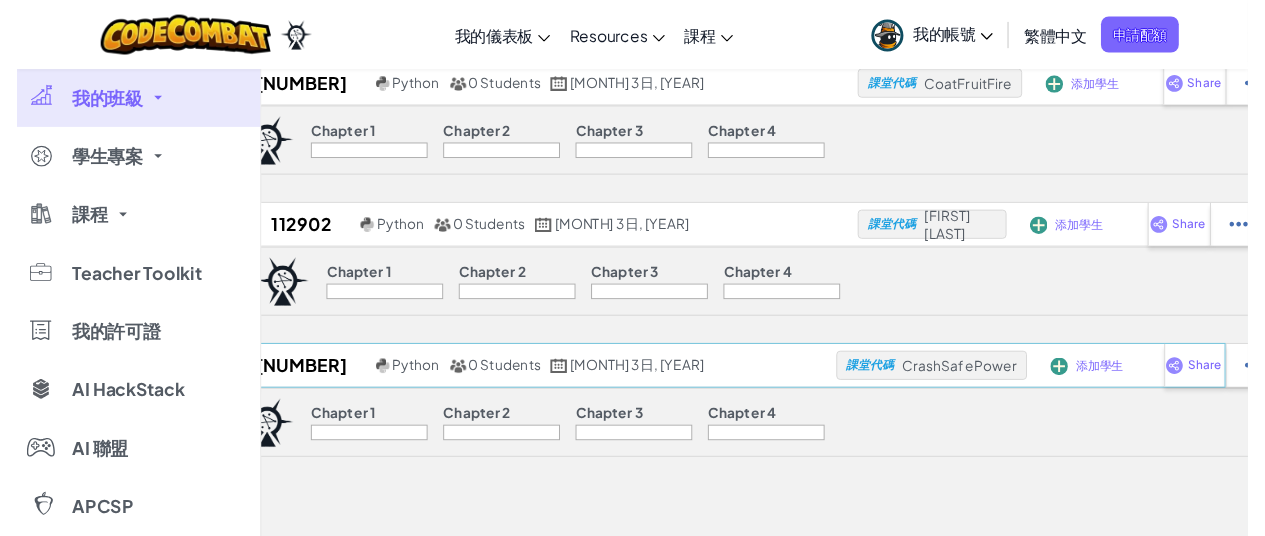 scroll, scrollTop: 200, scrollLeft: 0, axis: vertical 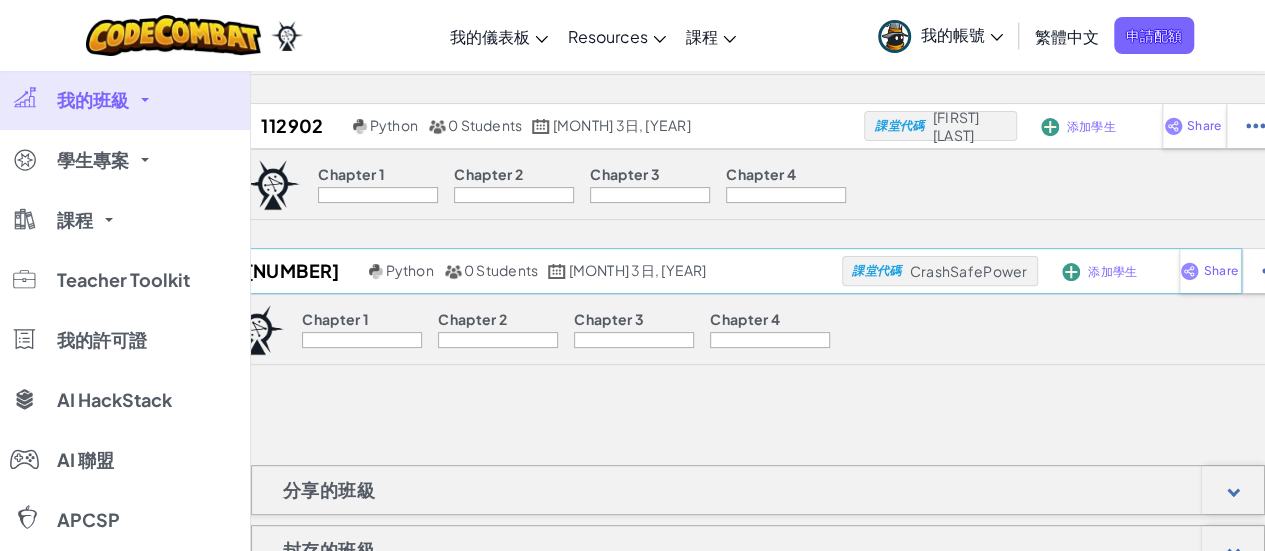 click at bounding box center (1066, -18) 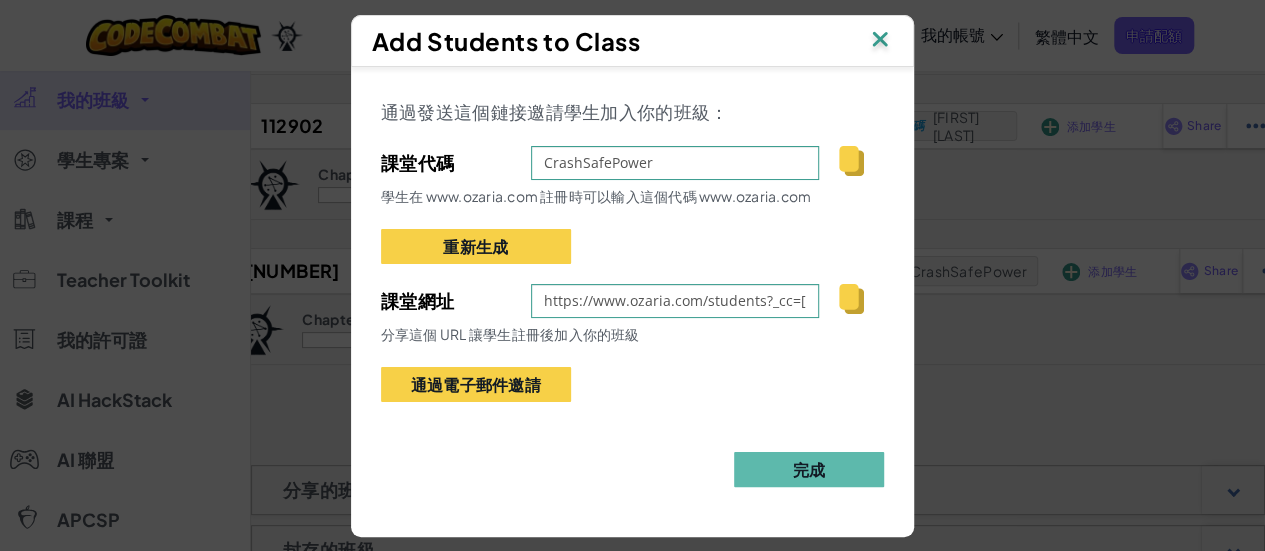 click at bounding box center (880, 41) 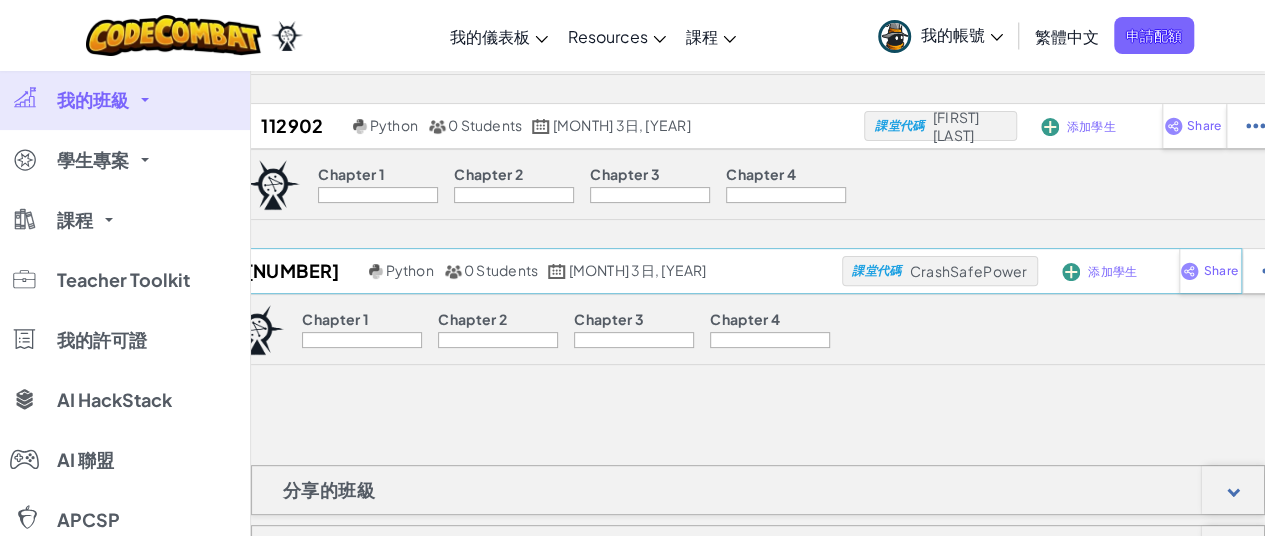 click on "添加學生" at bounding box center [1100, -19] 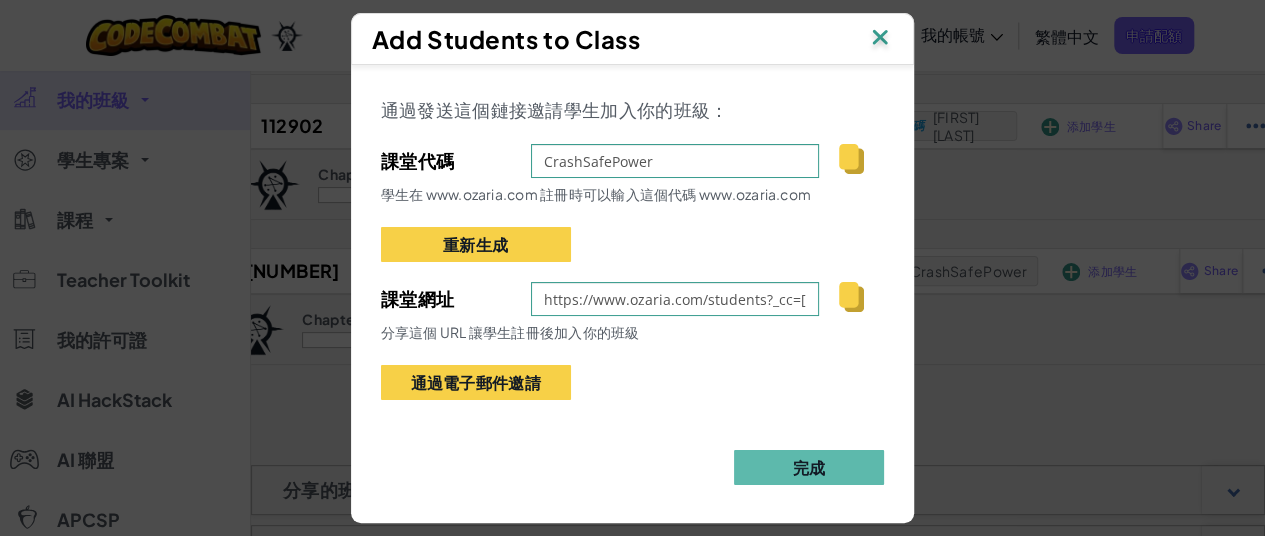 click at bounding box center [880, 39] 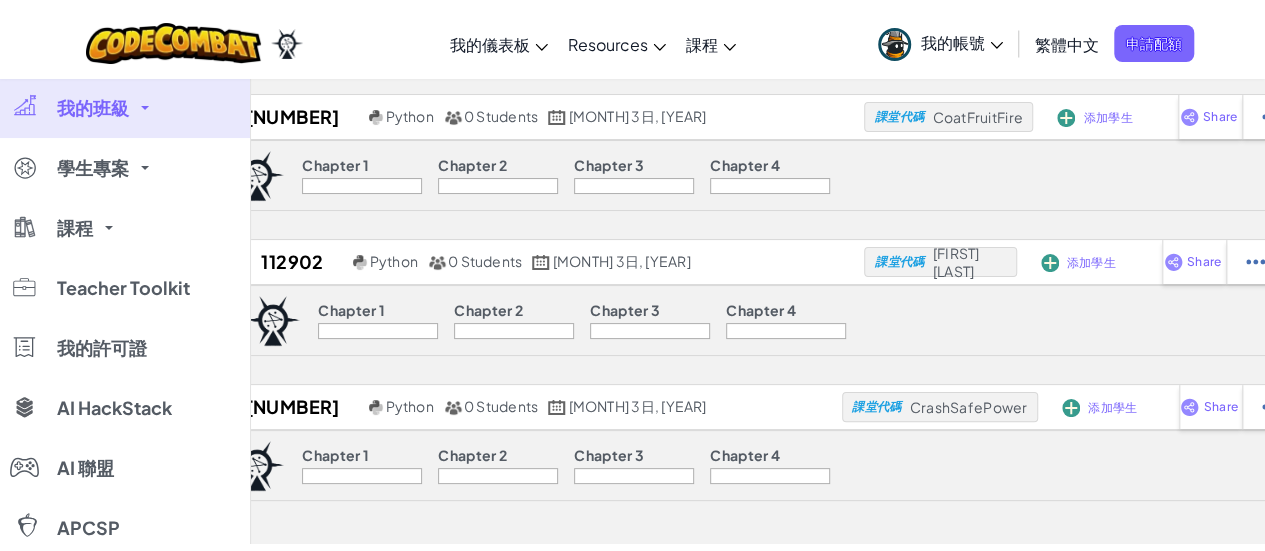 scroll, scrollTop: 0, scrollLeft: 0, axis: both 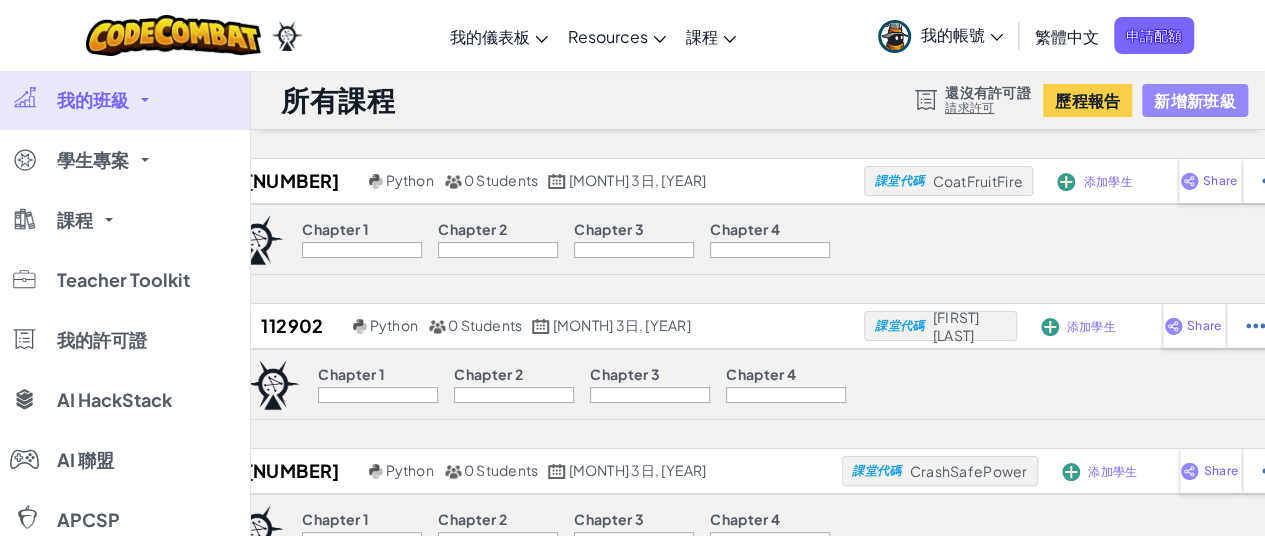click on "新增新班級" at bounding box center (1194, 100) 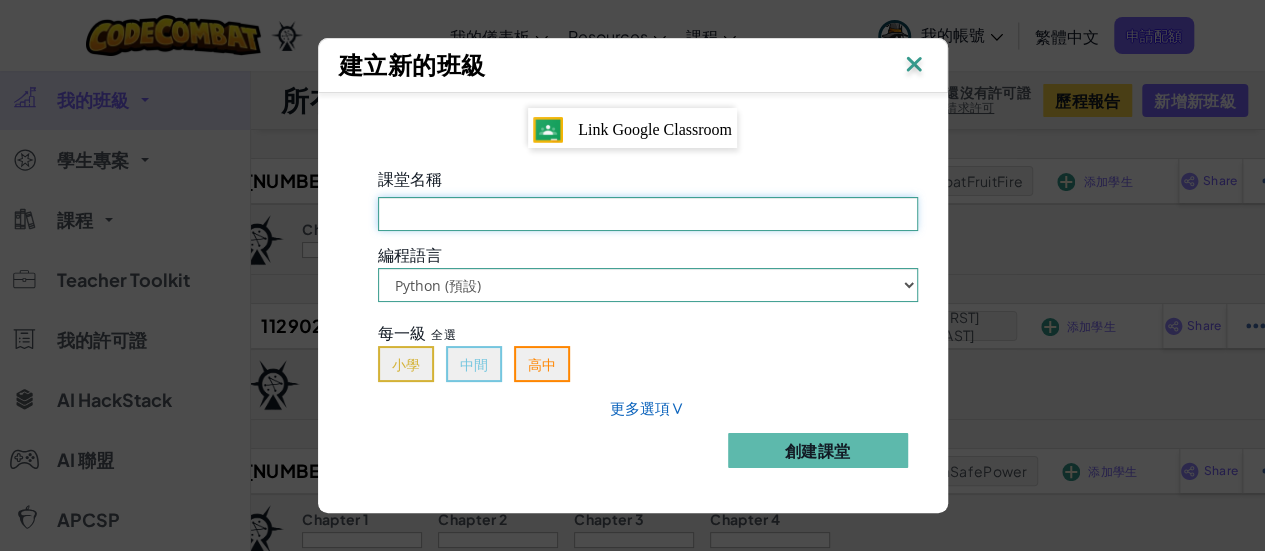 click on "課堂名稱
必填欄位" at bounding box center (648, 214) 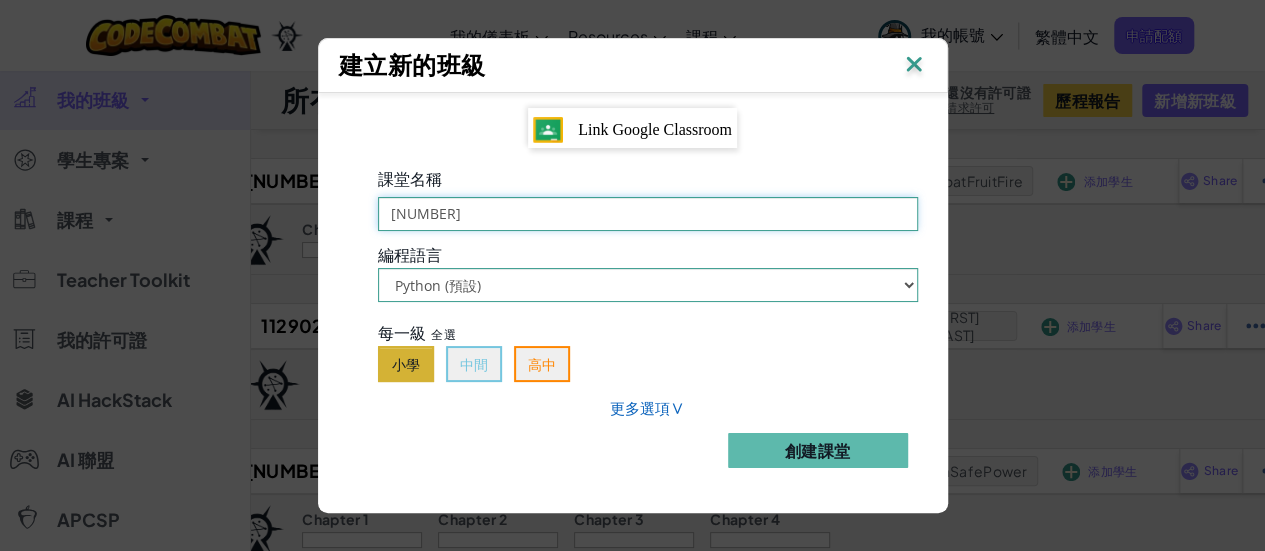 type on "[NUMBER]" 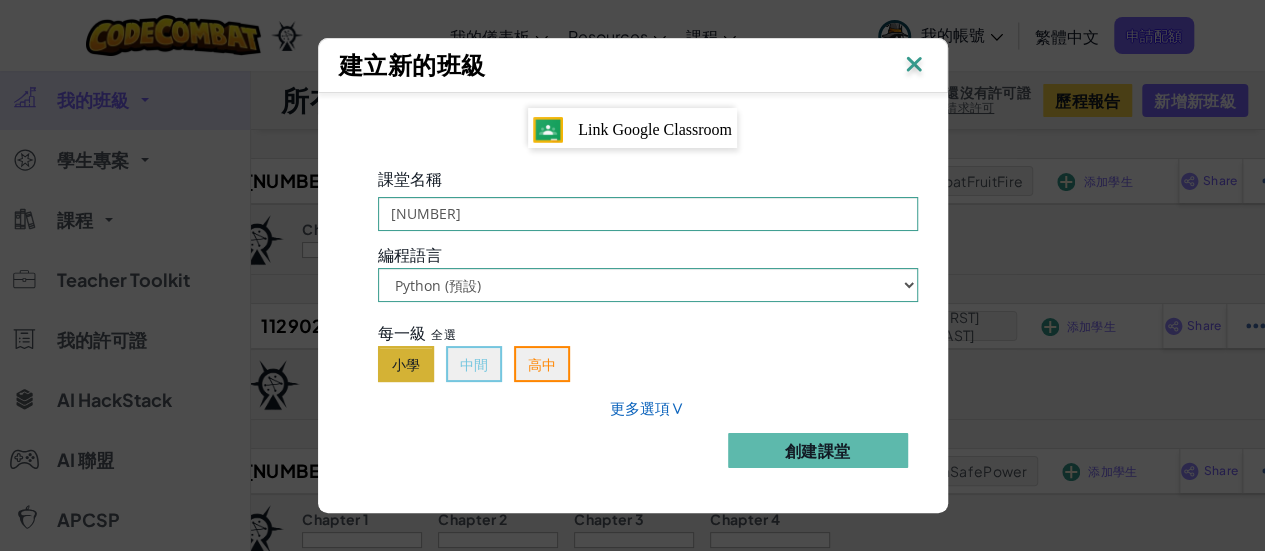 click on "小學" at bounding box center [406, 364] 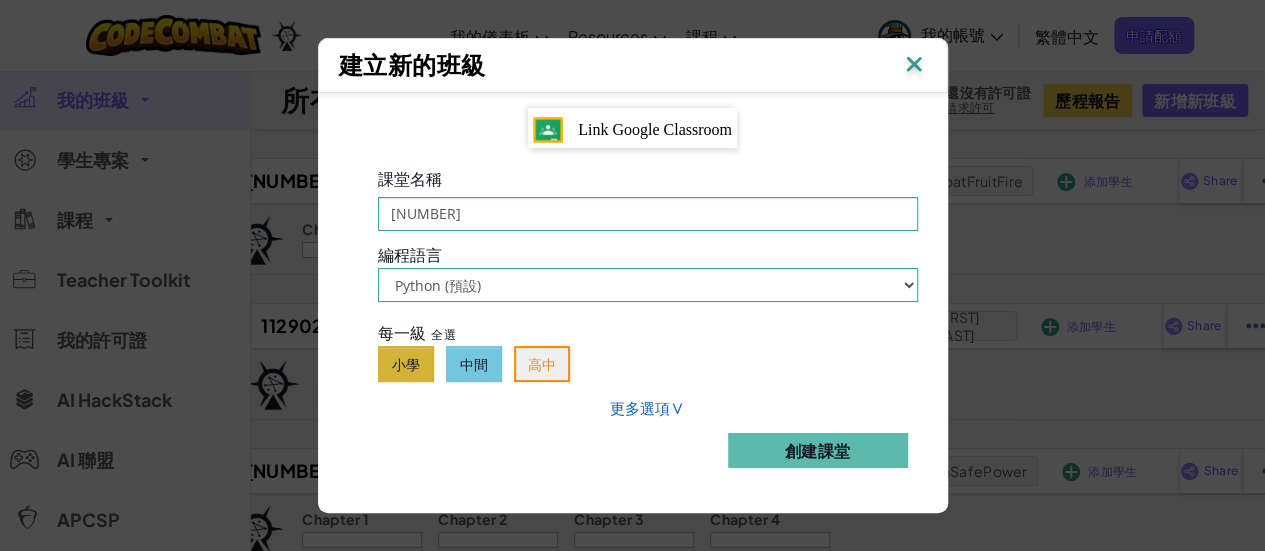 click on "中間" at bounding box center (474, 364) 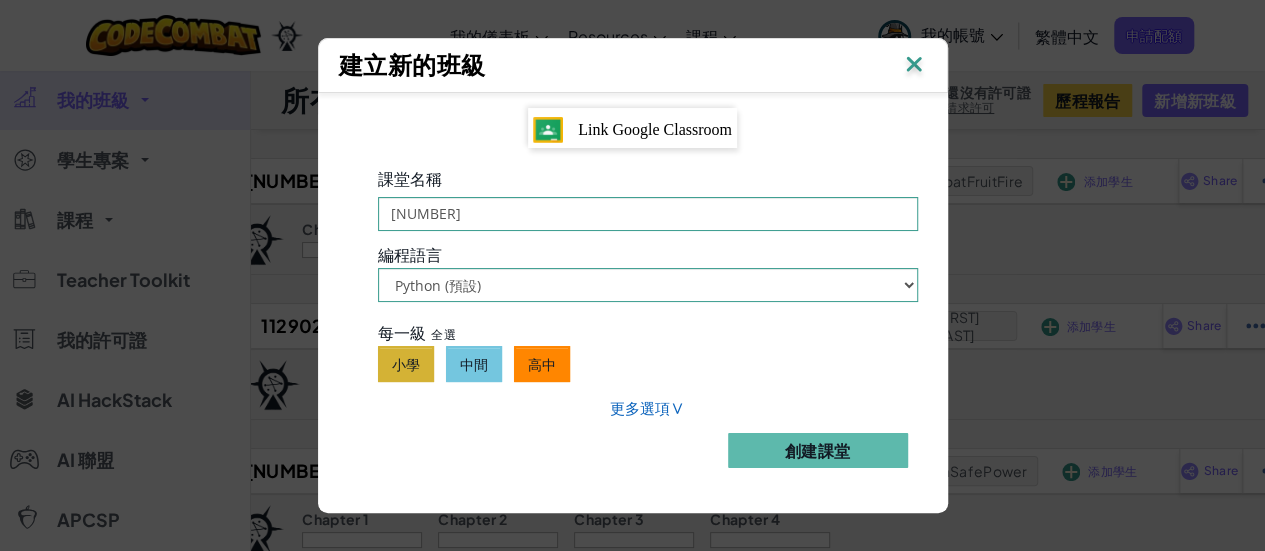 click on "高中" at bounding box center [542, 364] 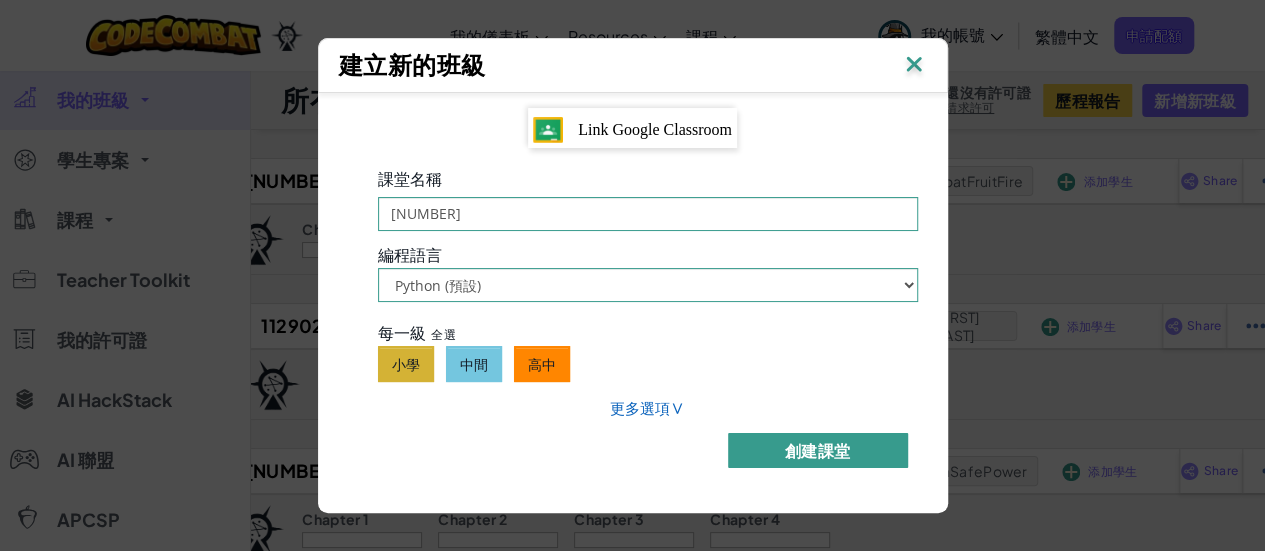 click on "創建課堂" at bounding box center (818, 450) 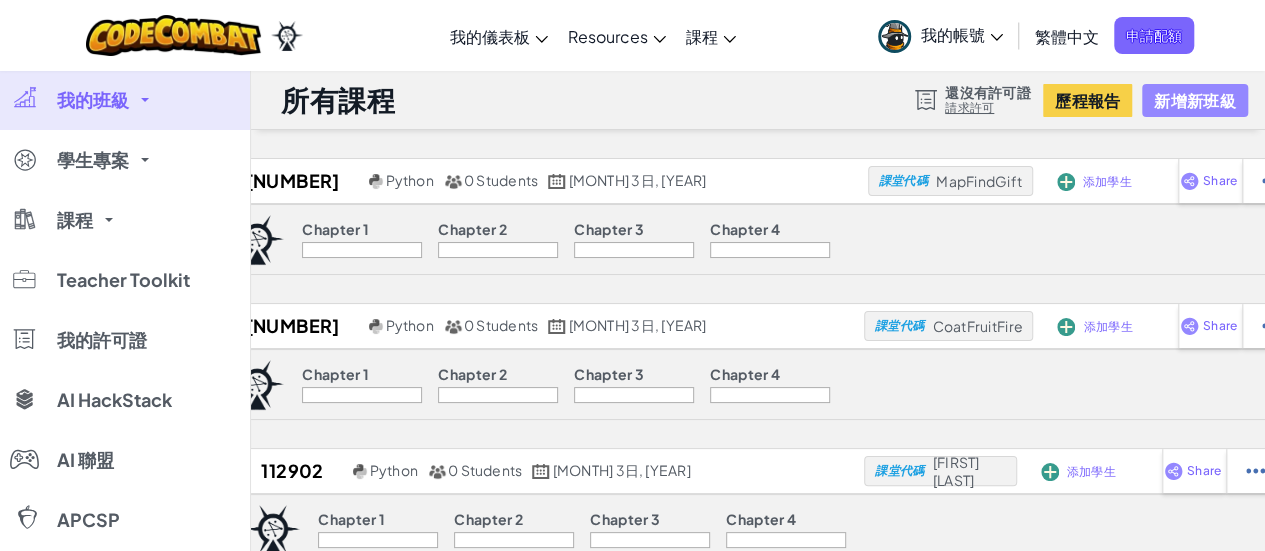 click on "新增新班級" at bounding box center [1194, 100] 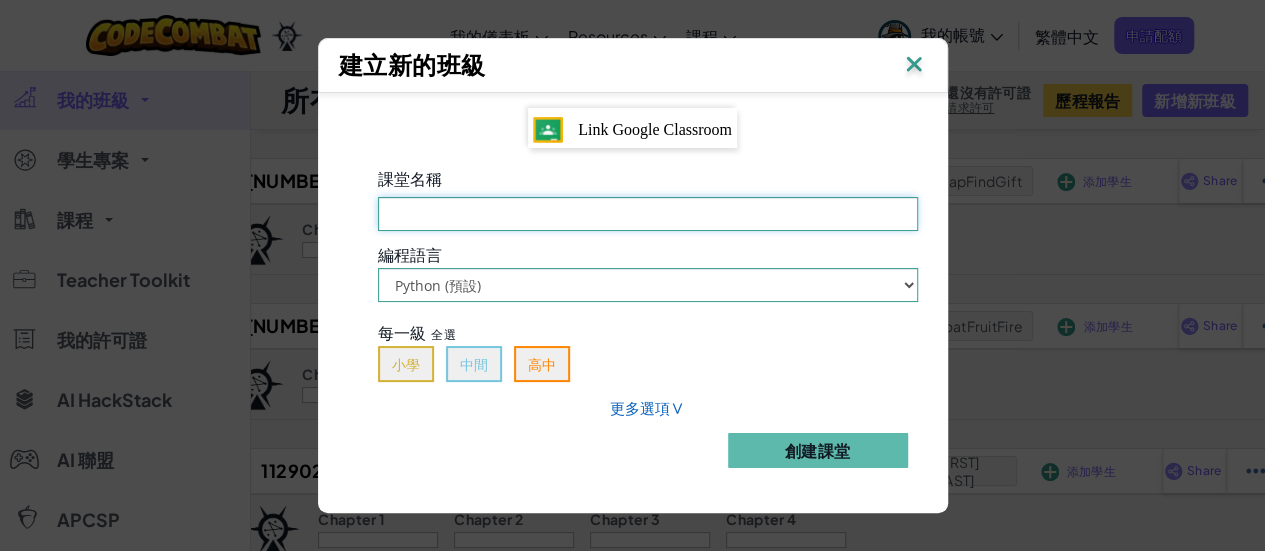 click on "課堂名稱
必填欄位" at bounding box center [648, 214] 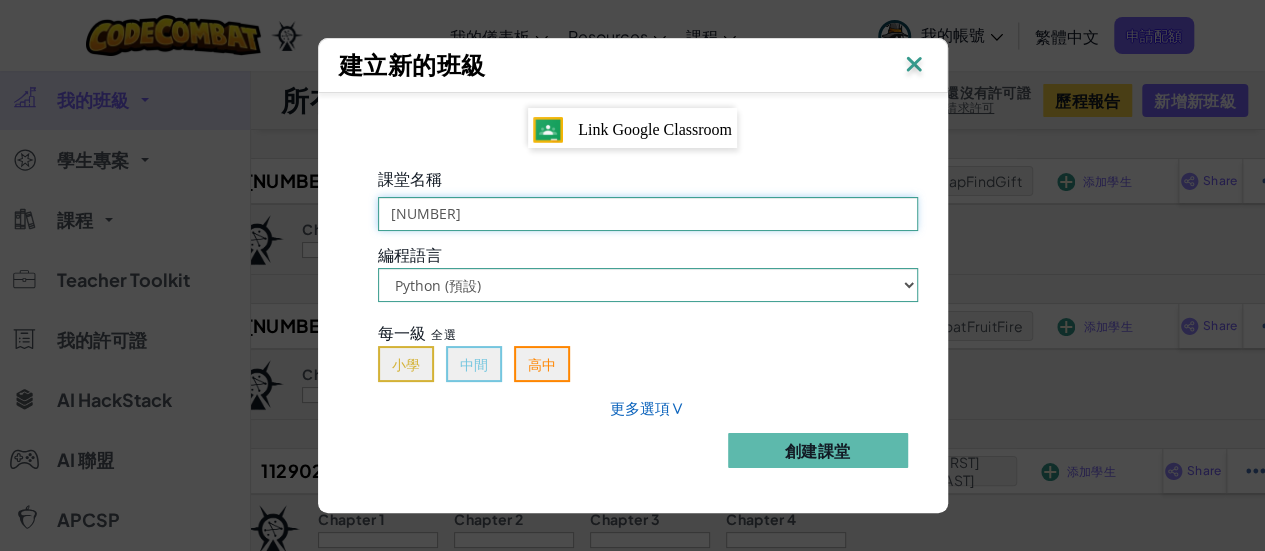 type on "[NUMBER]" 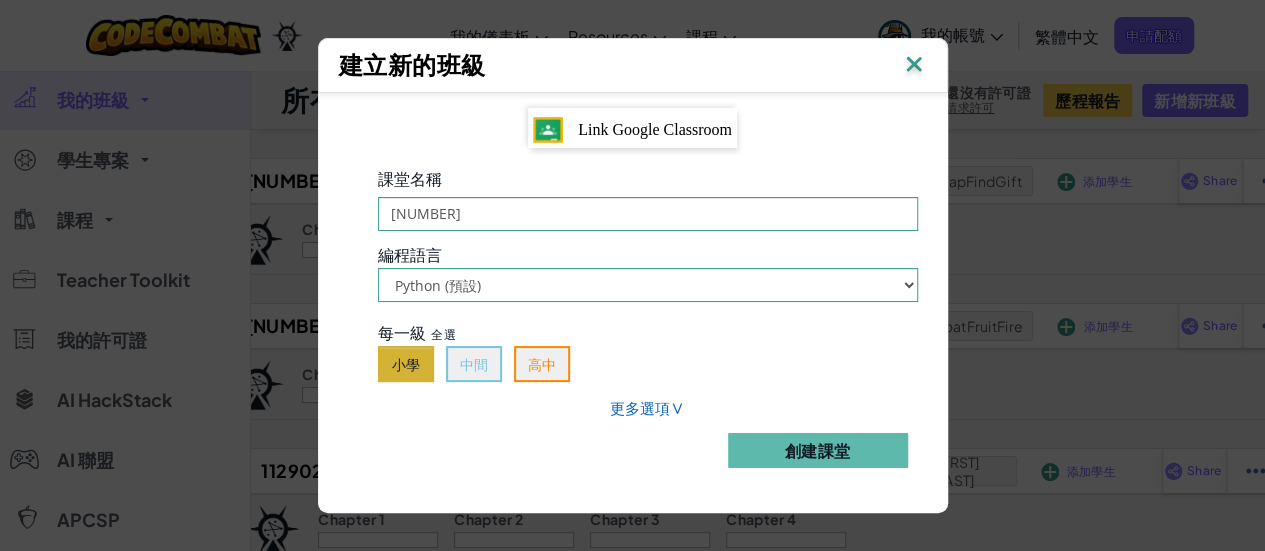 click on "小學" at bounding box center [406, 364] 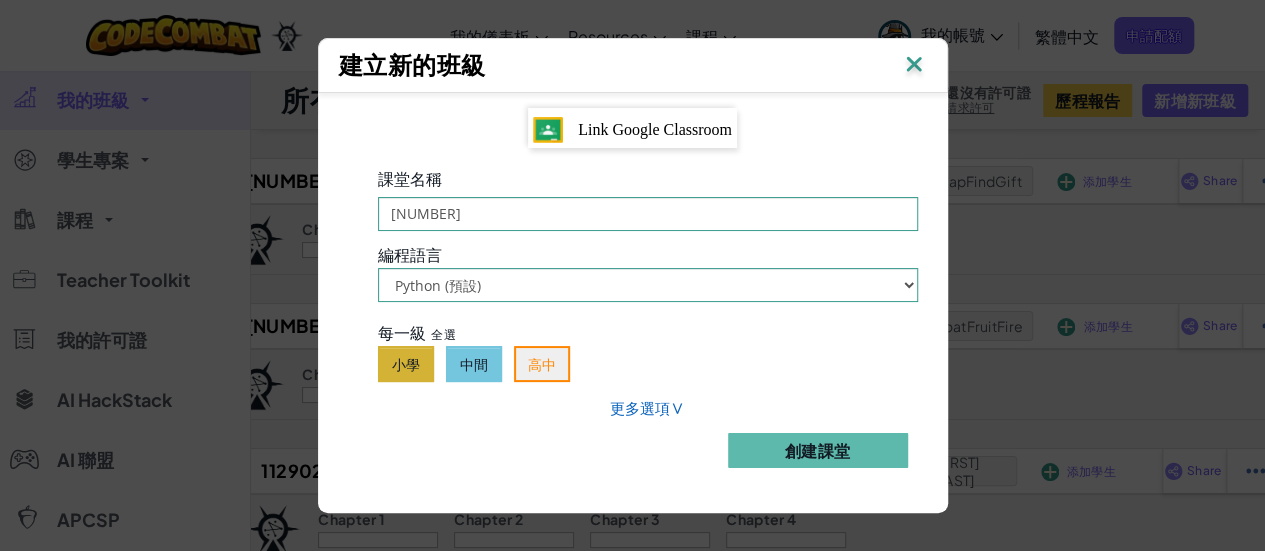 click on "中間" at bounding box center [474, 364] 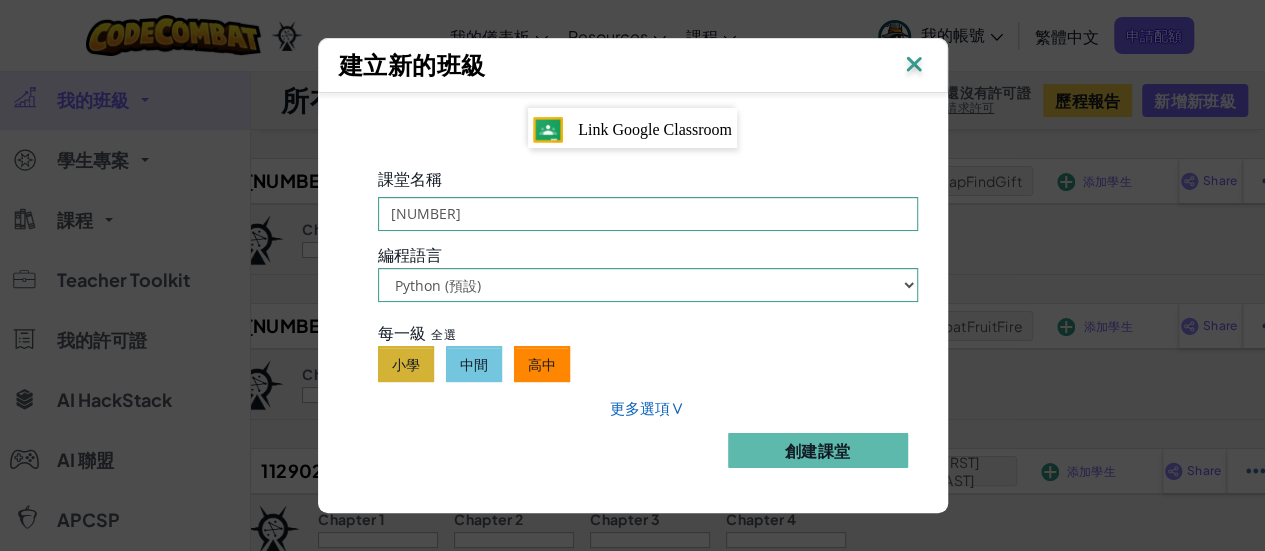 click on "高中" at bounding box center [542, 364] 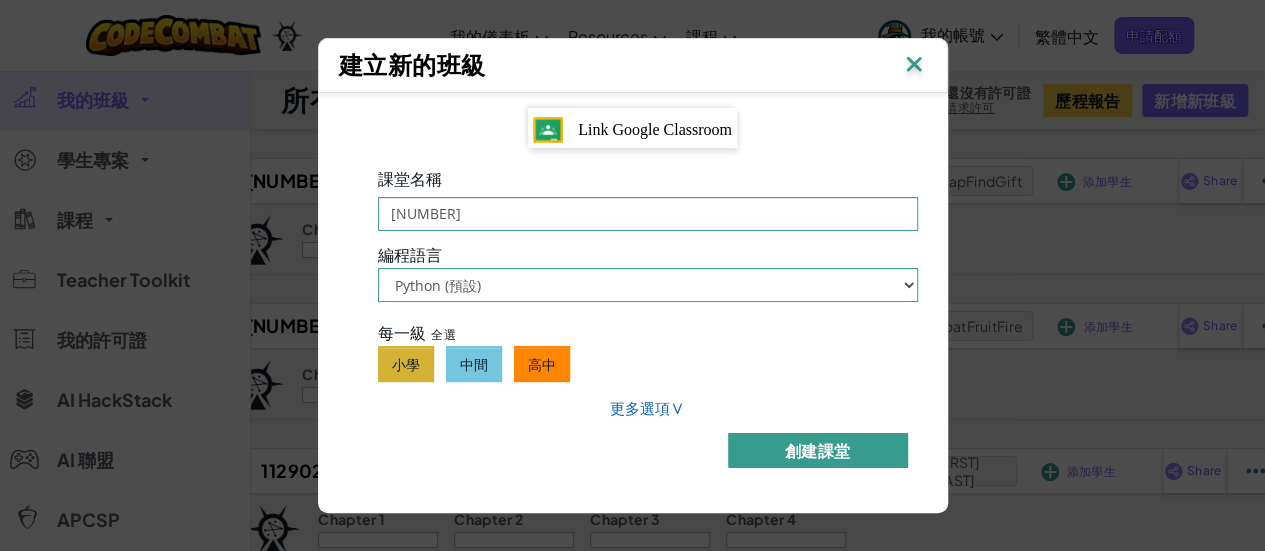 click on "創建課堂" at bounding box center [818, 450] 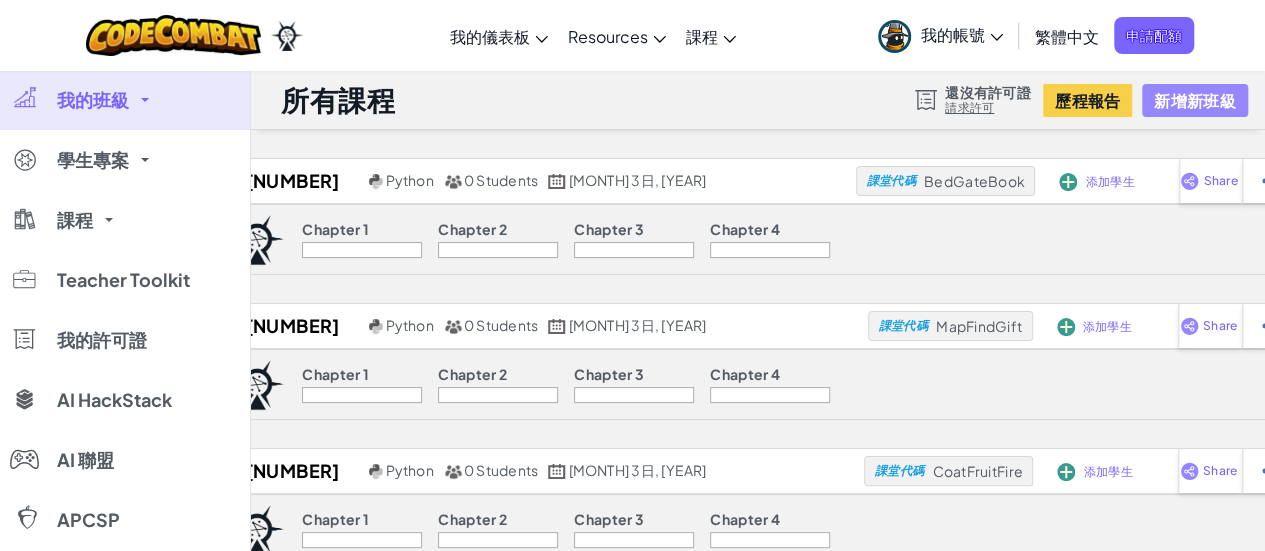 click on "新增新班級" at bounding box center [1194, 100] 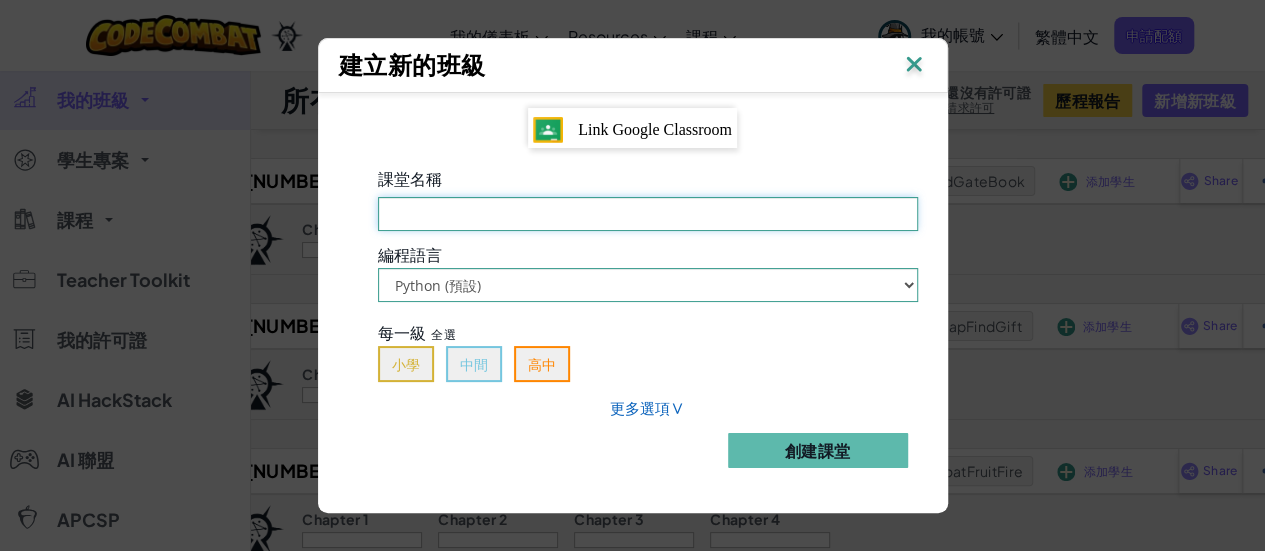 click on "課堂名稱
必填欄位" at bounding box center (648, 214) 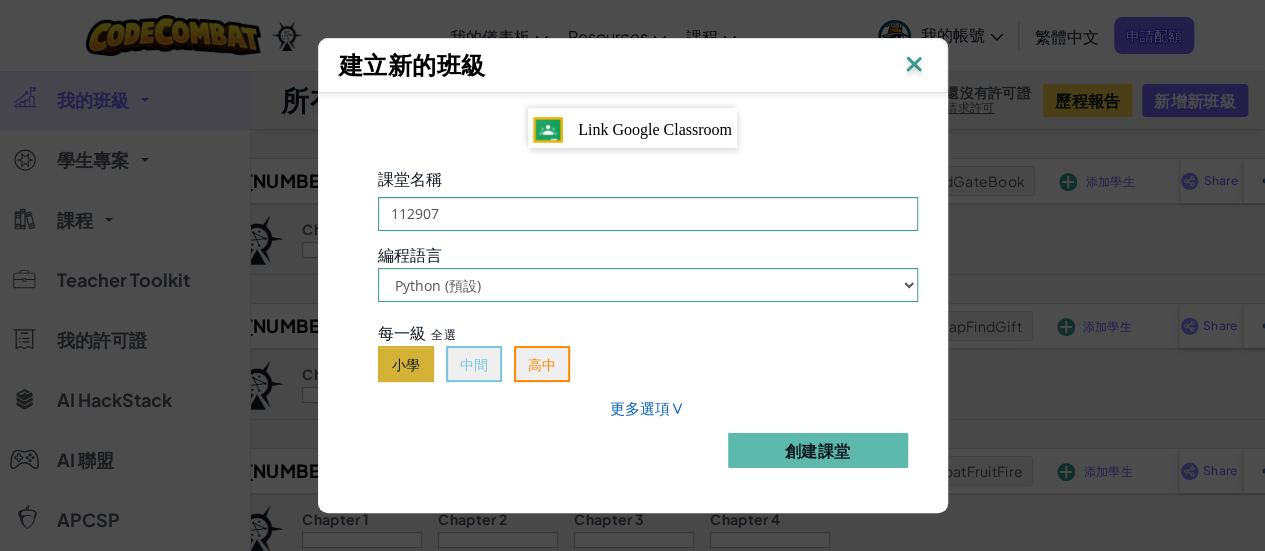 click on "小學" at bounding box center [406, 364] 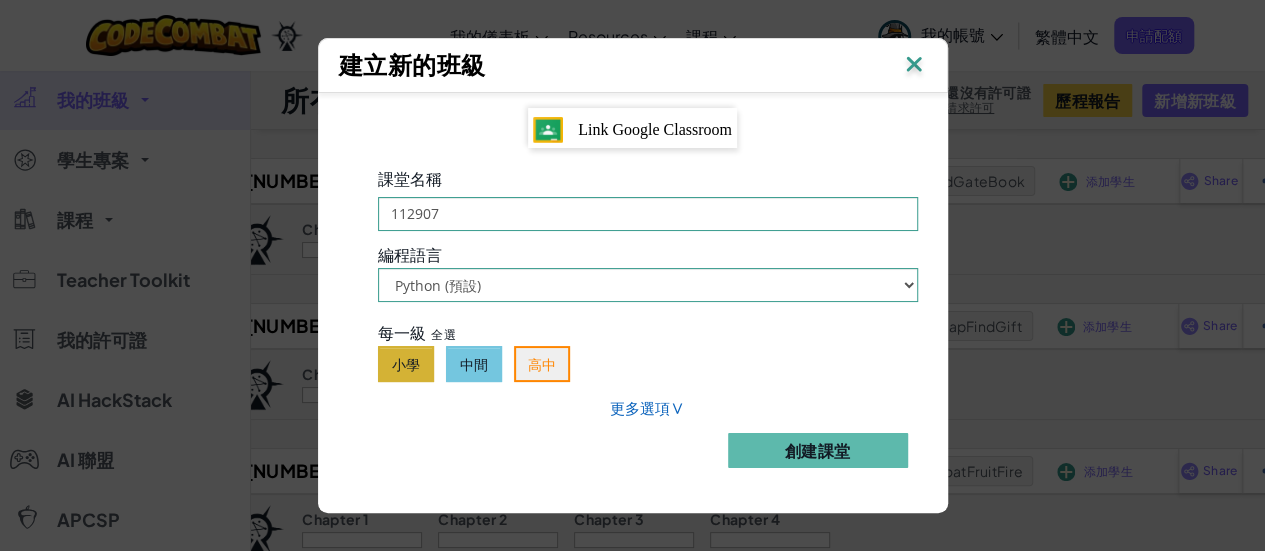 click on "中間" at bounding box center (474, 364) 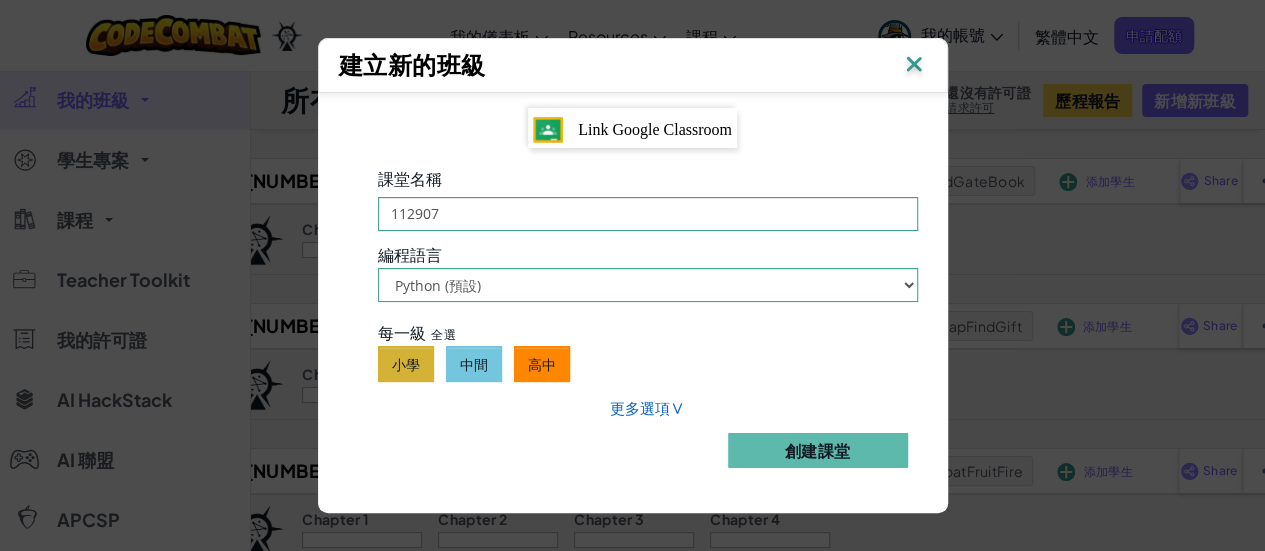 click on "高中" at bounding box center [542, 364] 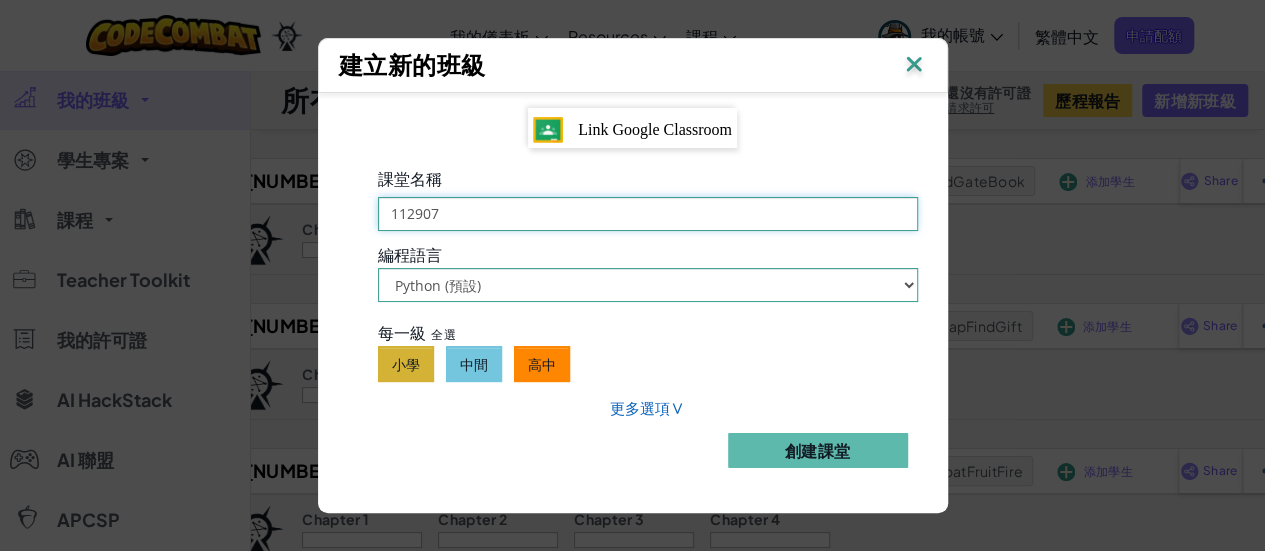 click on "112907" at bounding box center (648, 214) 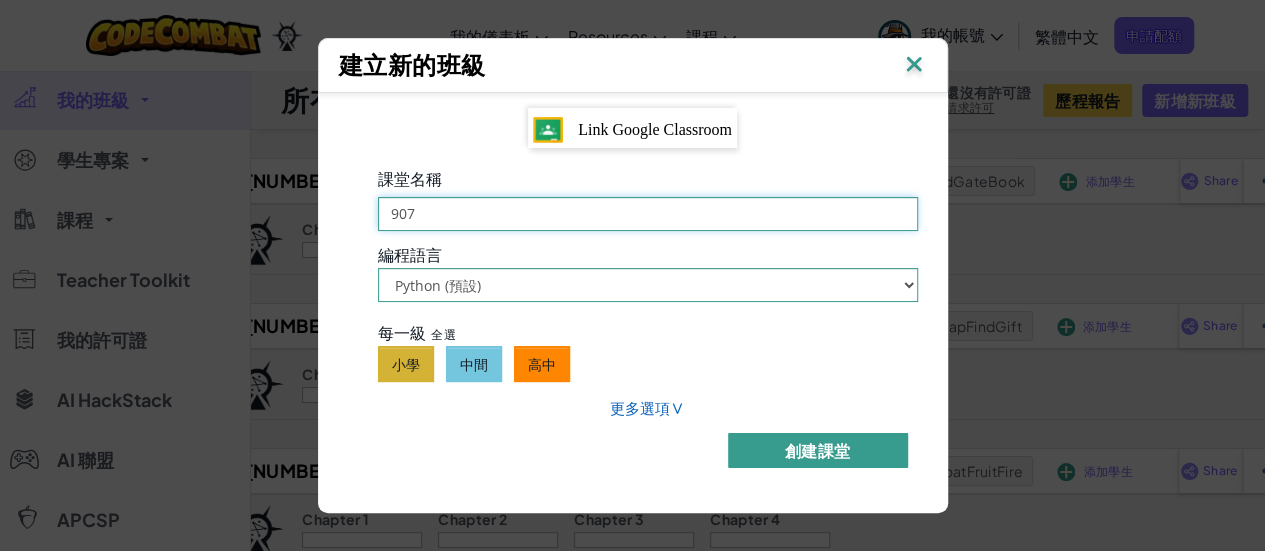 type on "907" 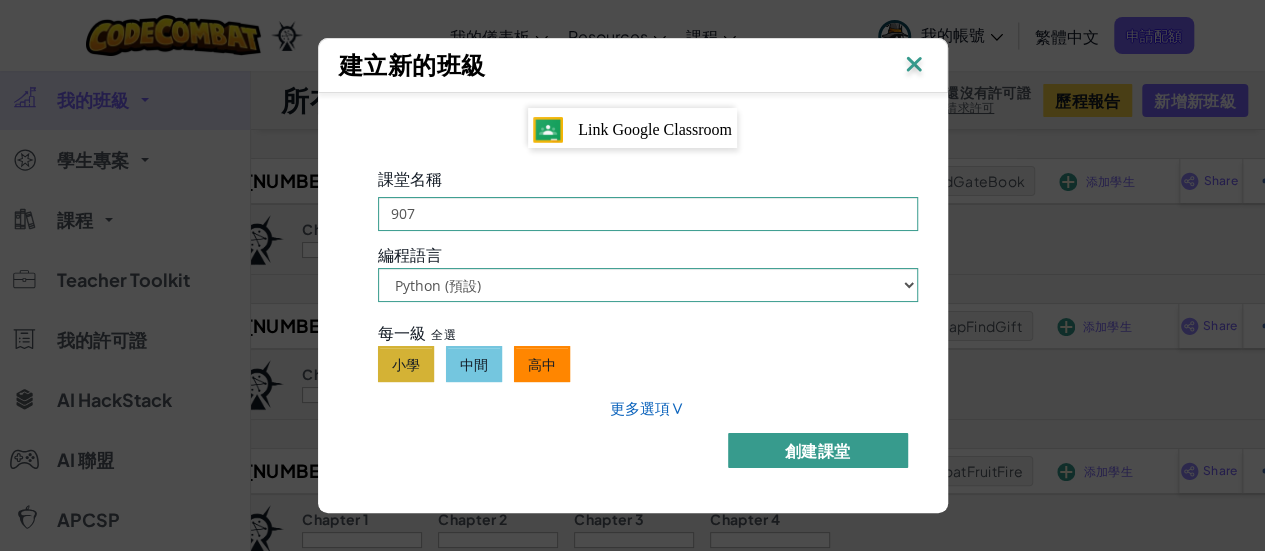 click on "創建課堂" at bounding box center (818, 450) 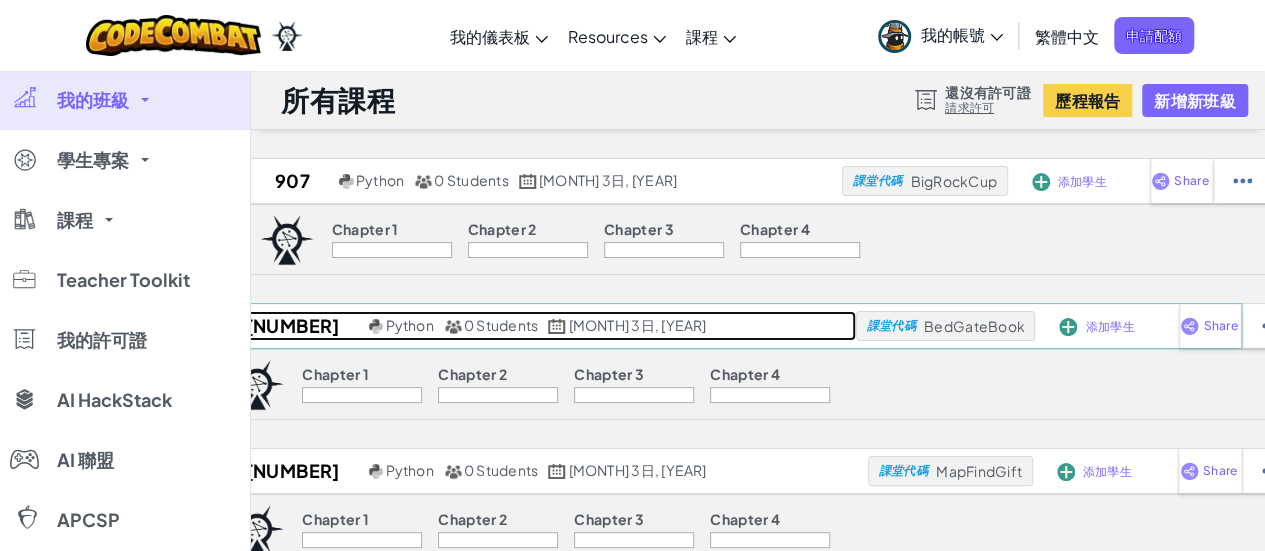 click on "[NUMBER]" at bounding box center (289, 326) 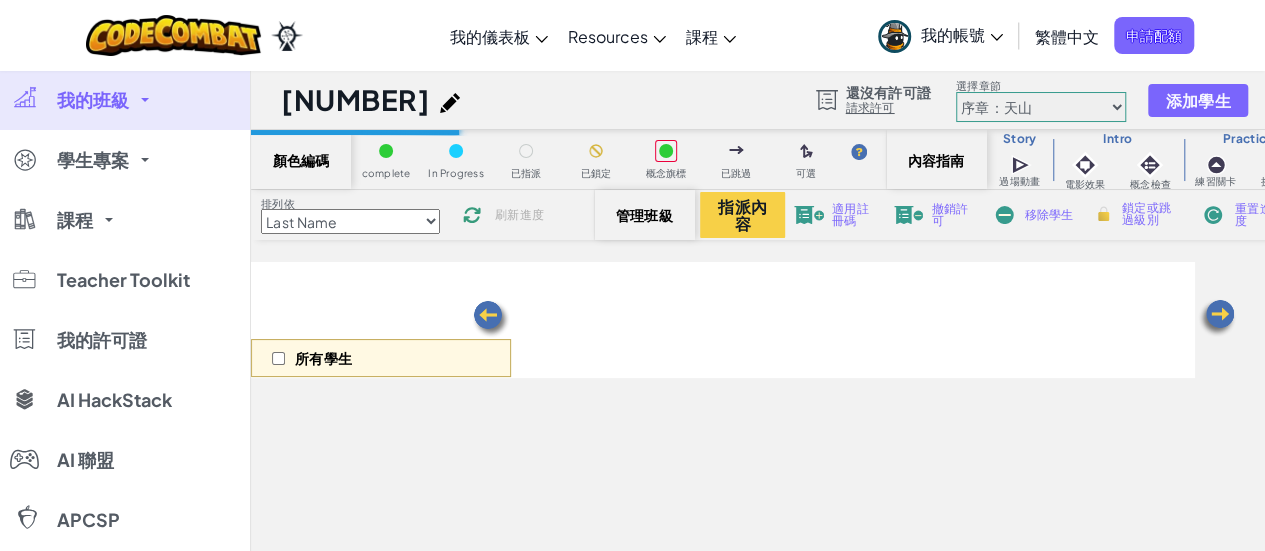 click at bounding box center [450, 103] 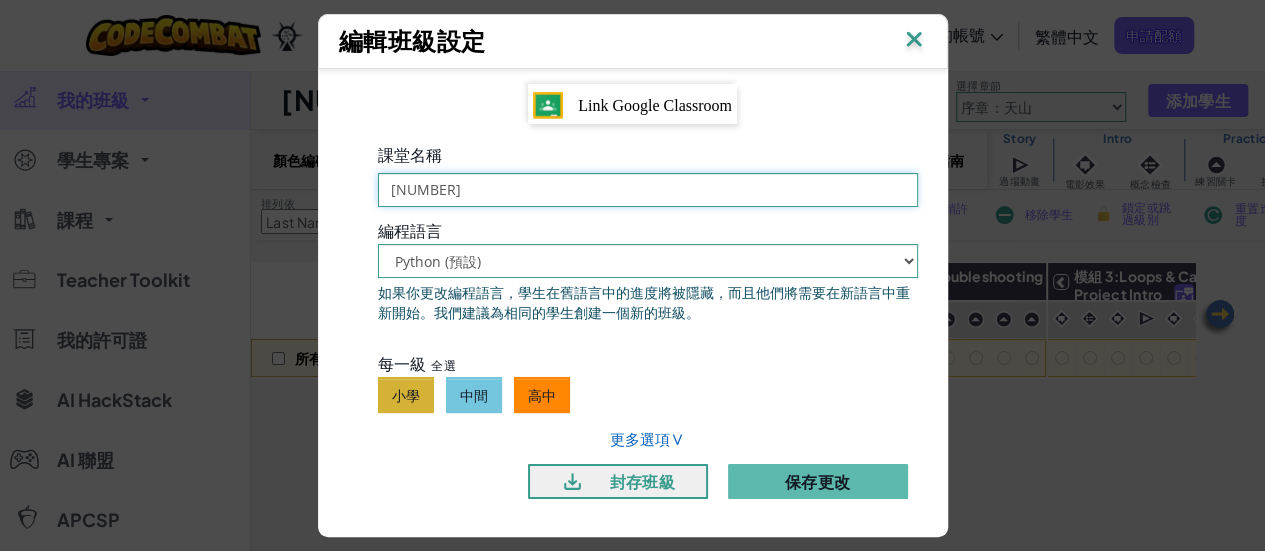 click on "[NUMBER]" at bounding box center (648, 190) 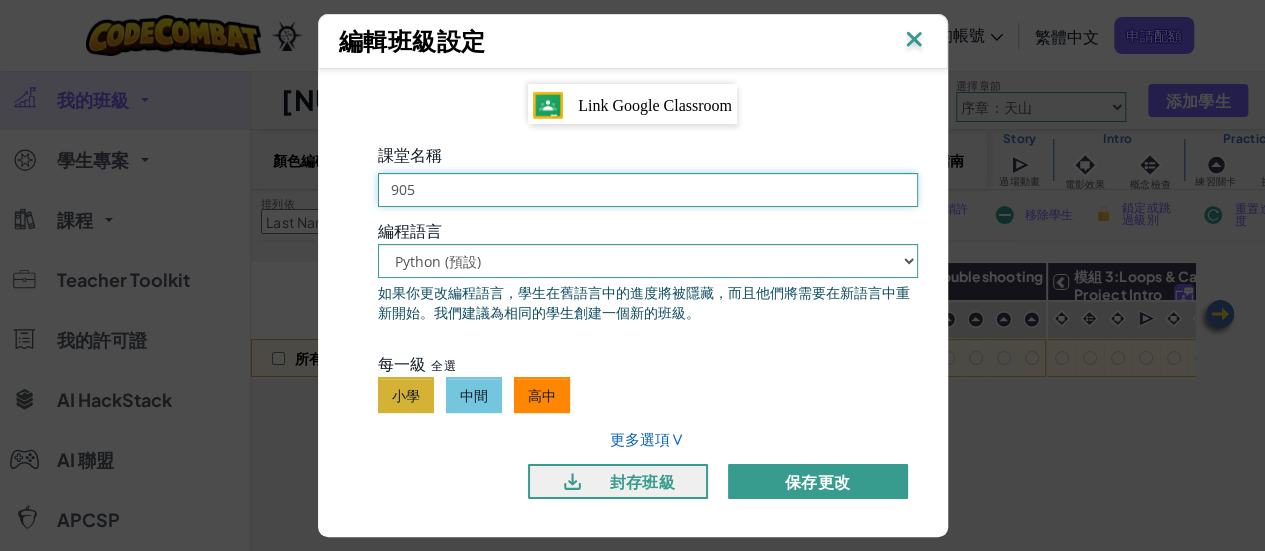 type on "905" 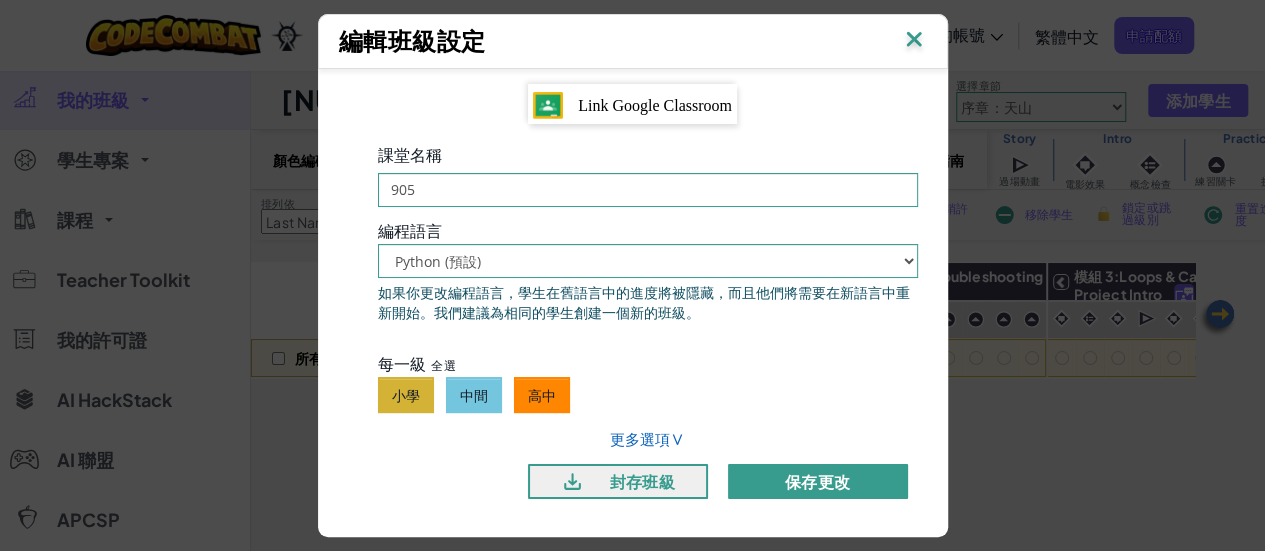 click on "保存更改" at bounding box center [818, 481] 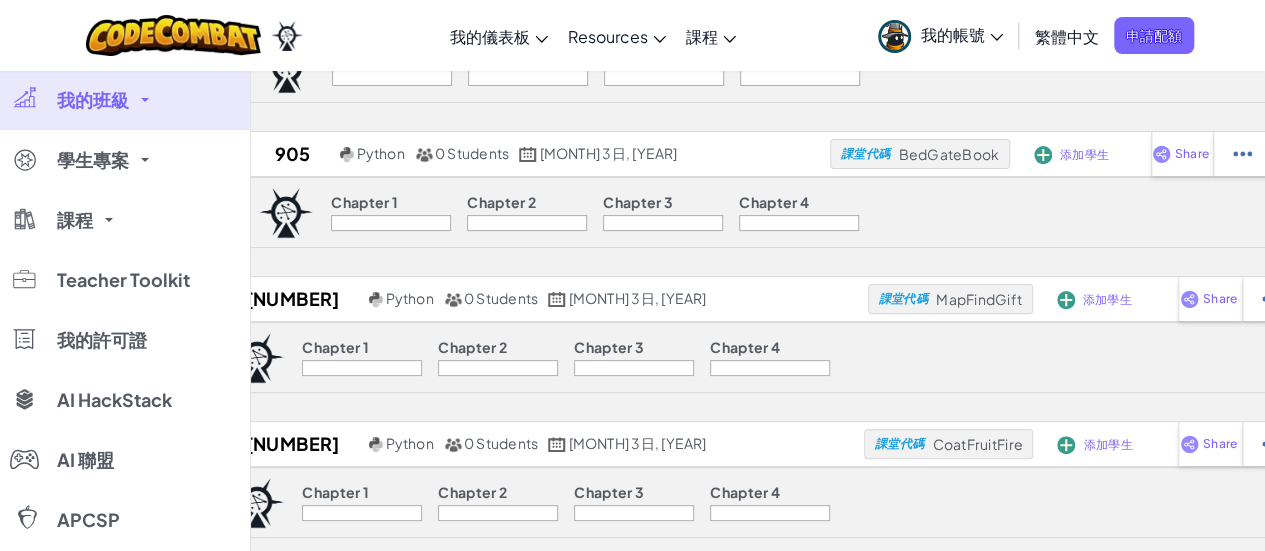 scroll, scrollTop: 200, scrollLeft: 0, axis: vertical 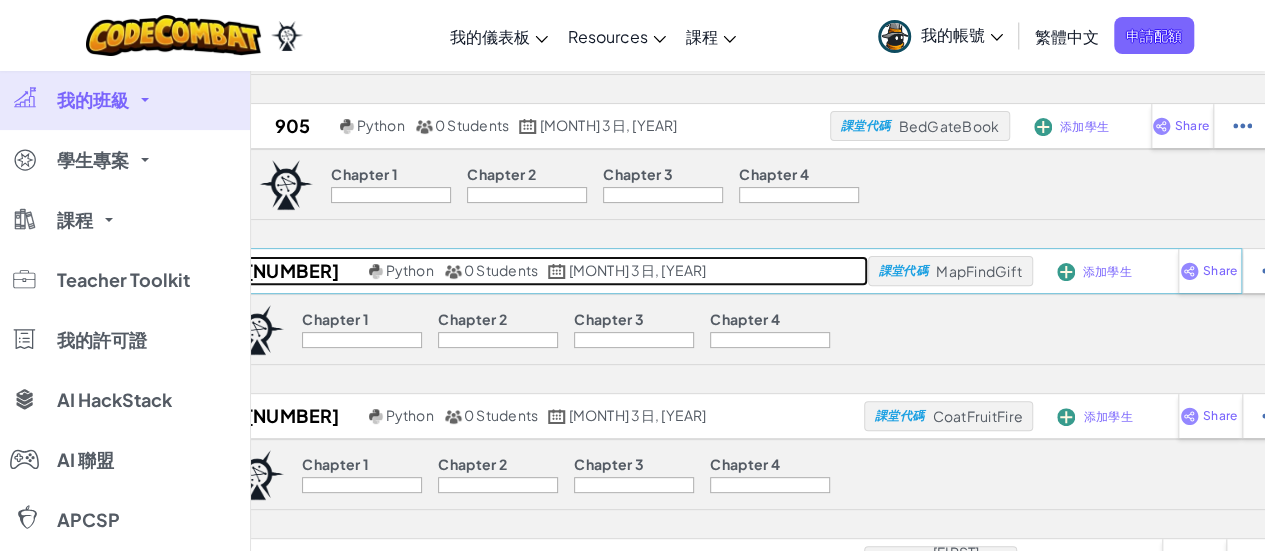 click on "[NUMBER]" at bounding box center [289, 271] 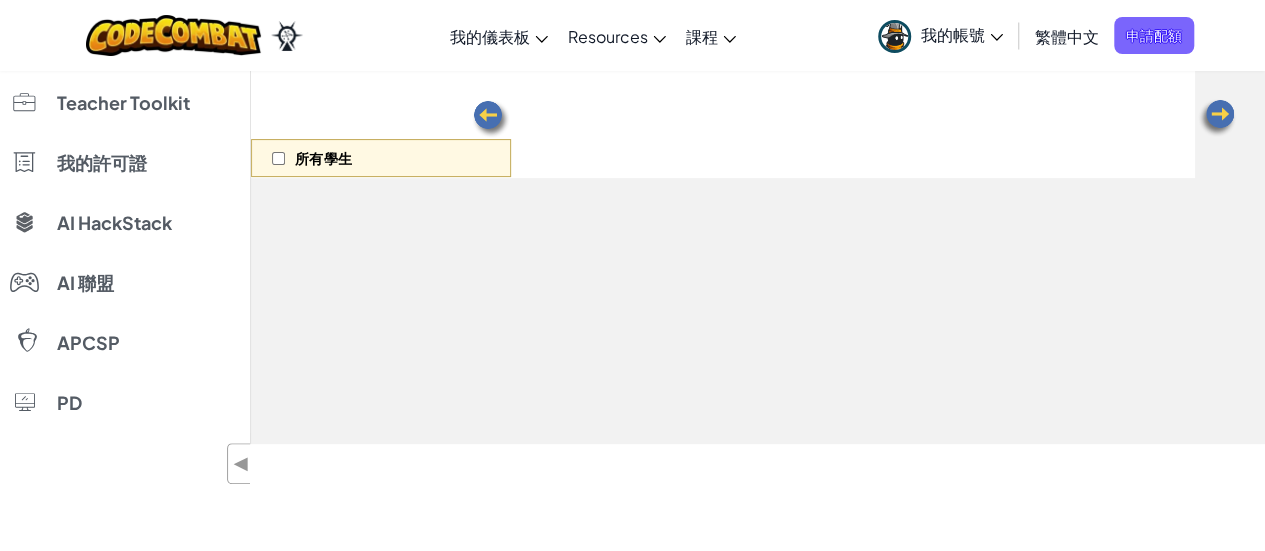 scroll, scrollTop: 0, scrollLeft: 0, axis: both 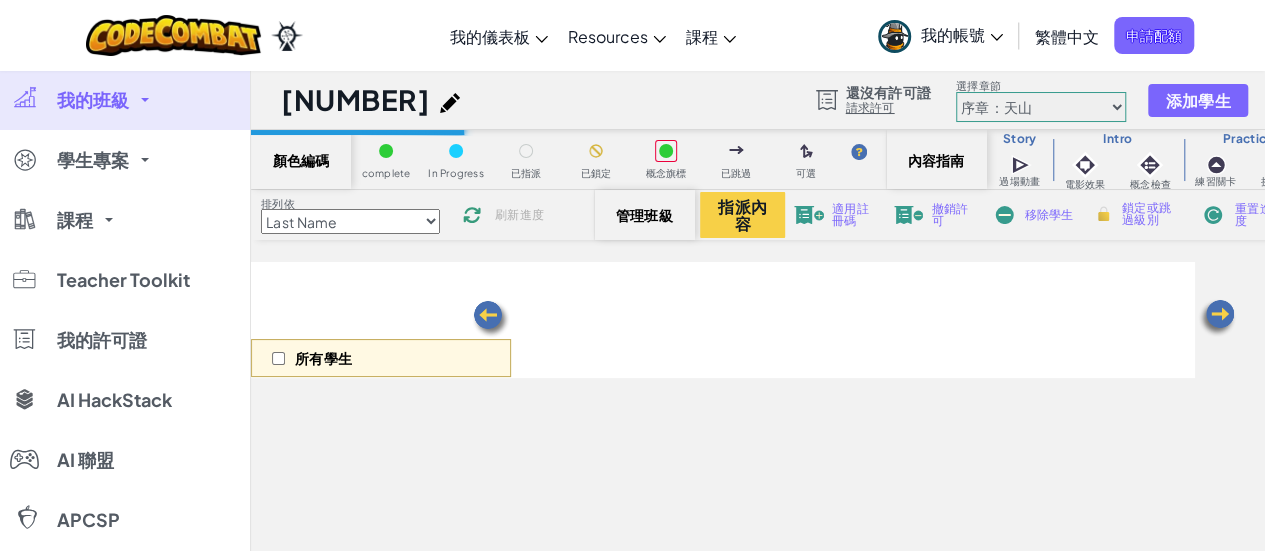 click at bounding box center [450, 103] 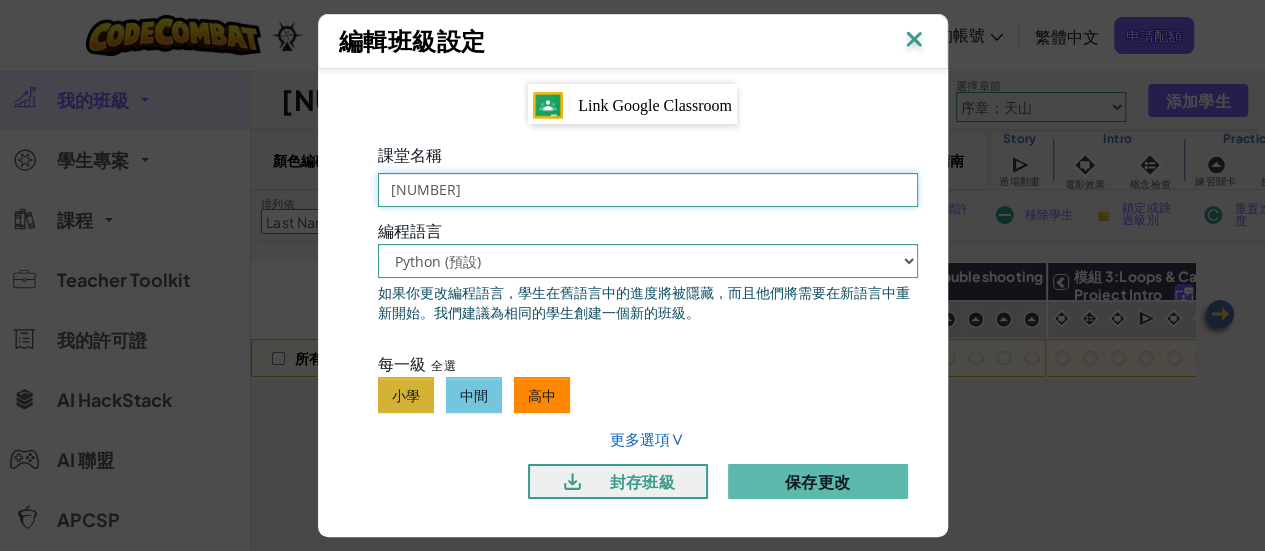 click on "[NUMBER]" at bounding box center (648, 190) 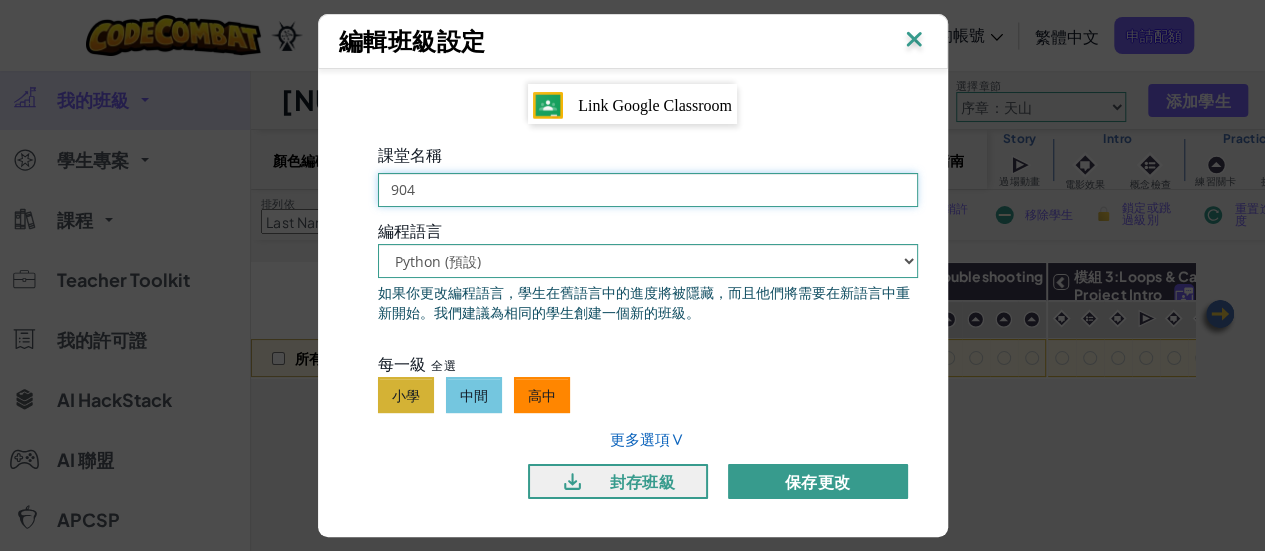 type on "904" 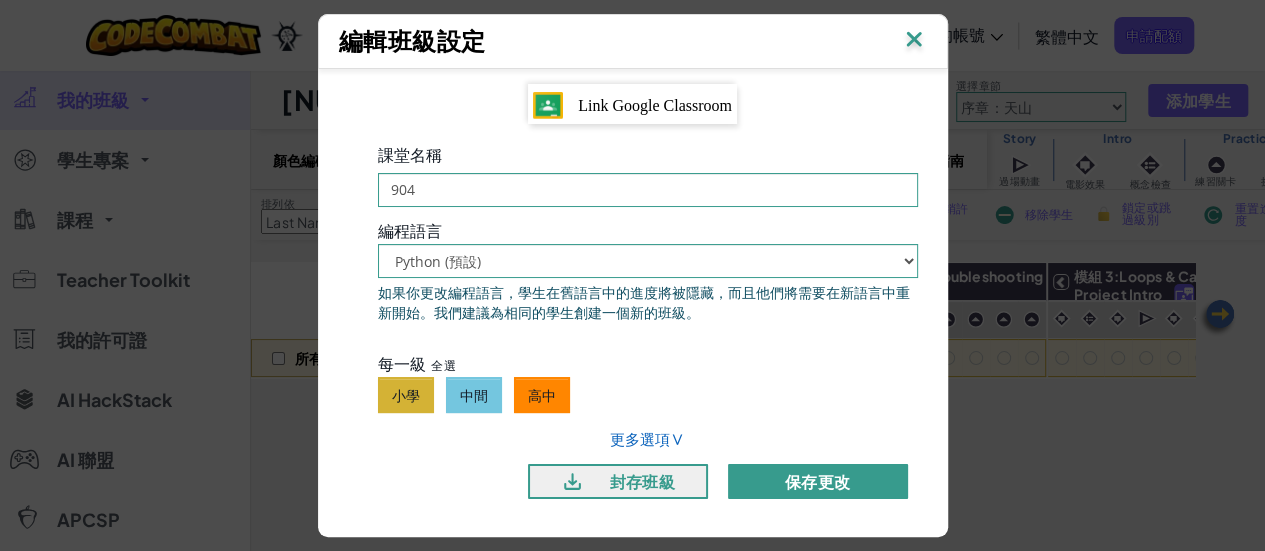 click on "保存更改" at bounding box center [818, 481] 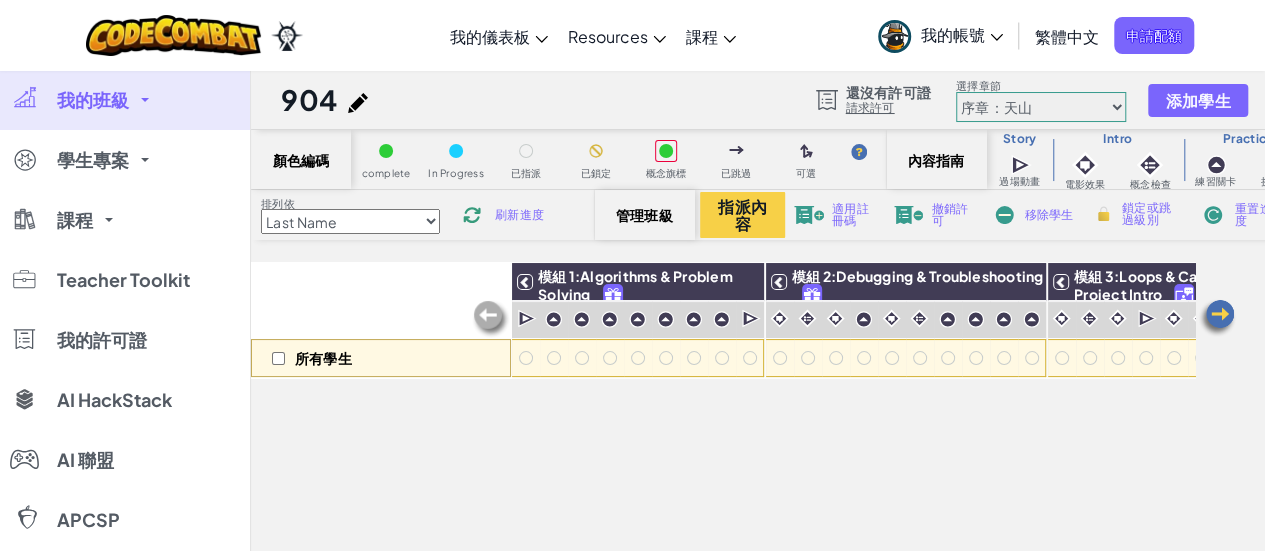 click on "904" at bounding box center [309, 100] 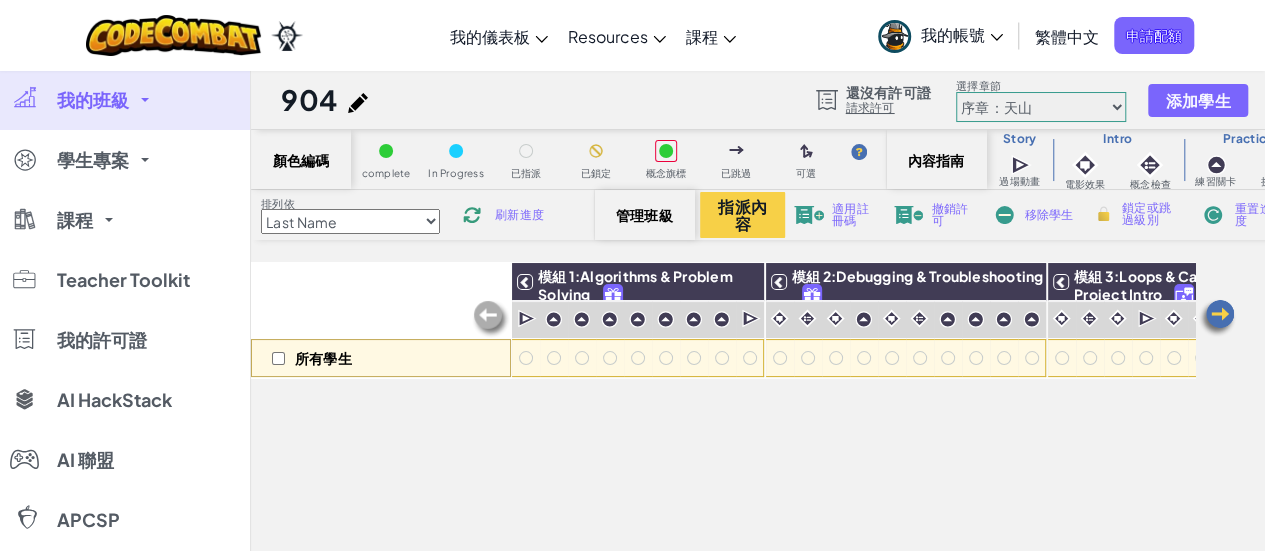 click at bounding box center [358, 103] 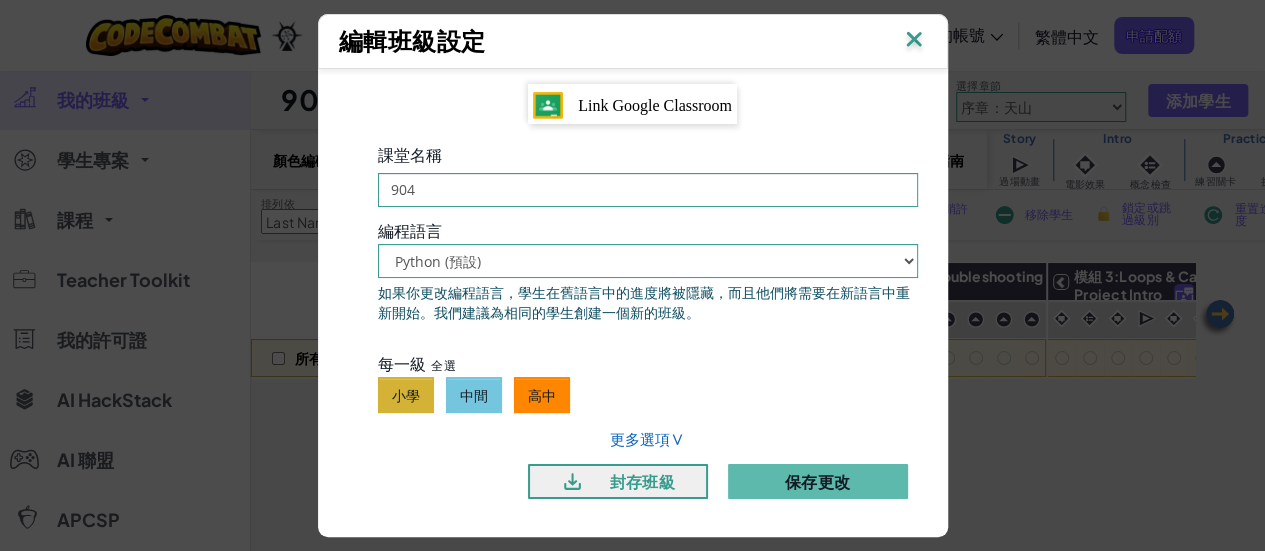 click on "Link Google Classroom" at bounding box center [655, 105] 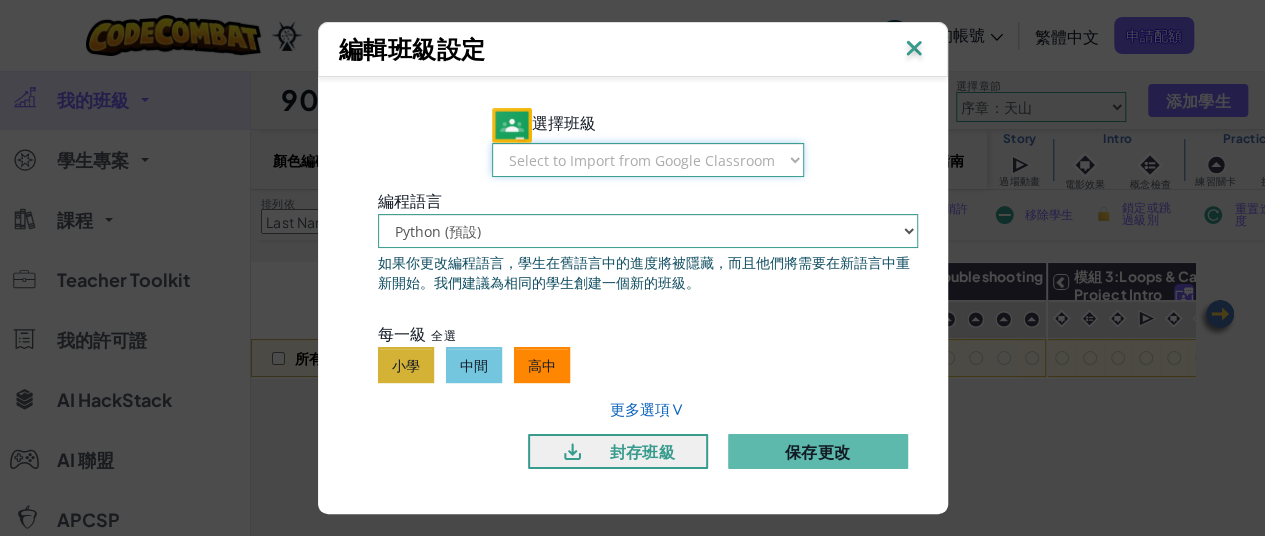 click on "Select to Import from Google Classroom
[NUMBER]([NAME]導師)
[NUMBER]資訊教室
[NUMBER]資訊教室
[NUMBER]資訊教室
[NUMBER]資訊教室
[NUMBER]資訊教室
[NUMBER]資訊教室
[NUMBER]資訊教室
[NUMBER]資訊教室
[NUMBER]資訊教室
[NUMBER]資訊教室
[NUMBER]資訊教室
[NUMBER]資訊教室
[NUMBER] - [NUMBER]([NAME]導師)
[NUMBER] - [NUMBER]([NAME]導師)
[NUMBER] - [NUMBER]([NAME]導師)
[NUMBER] - [NUMBER]([NAME]導師)
[NUMBER] - [NUMBER]([NAME]導師)
[NUMBER] - [NUMBER]([NAME]導師)
[NUMBER] - [NUMBER]([NAME]導師)
[NUMBER] - [NUMBER]([NAME]導師)
[NUMBER] - [NUMBER]([NAME]導師)" at bounding box center [648, 160] 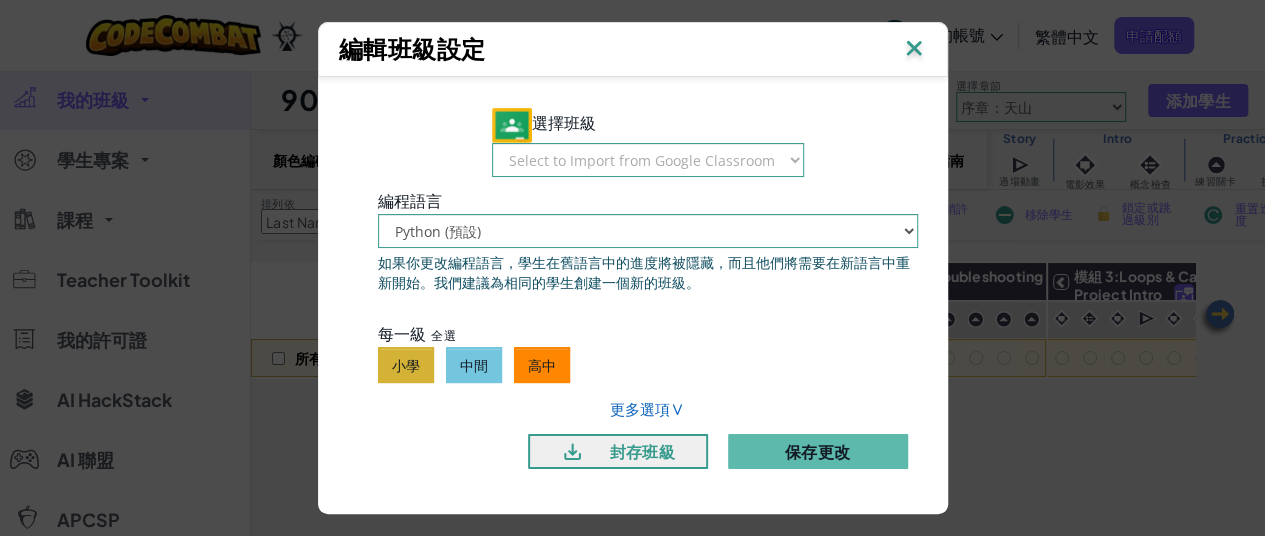 drag, startPoint x: 554, startPoint y: 55, endPoint x: 668, endPoint y: 82, distance: 117.15375 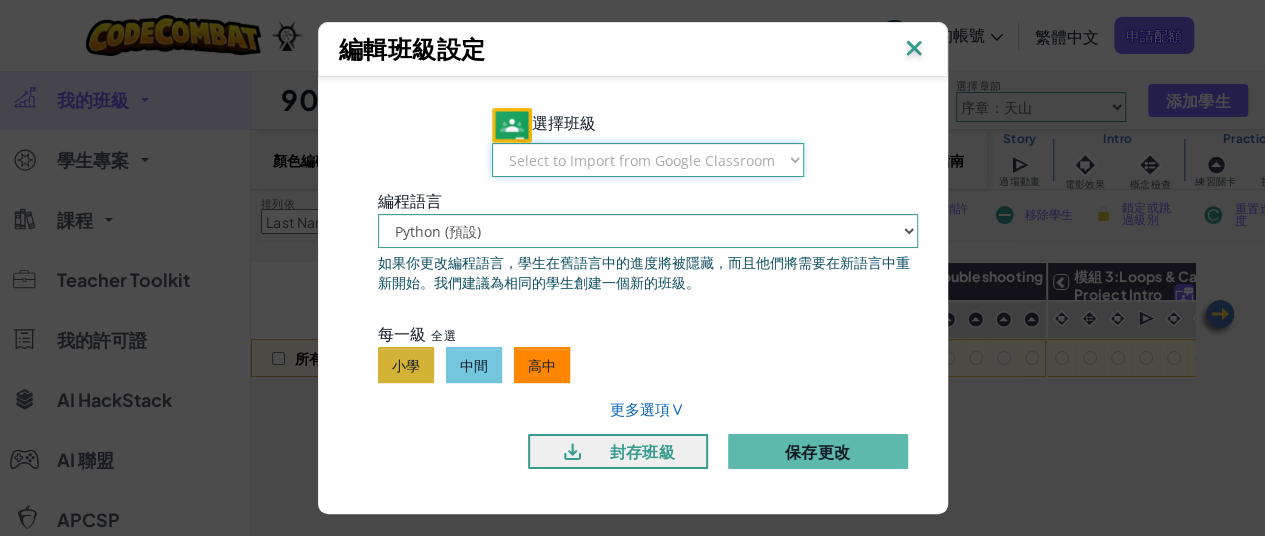 click on "Select to Import from Google Classroom
[NUMBER]([NAME]導師)
[NUMBER]資訊教室
[NUMBER]資訊教室
[NUMBER]資訊教室
[NUMBER]資訊教室
[NUMBER]資訊教室
[NUMBER]資訊教室
[NUMBER]資訊教室
[NUMBER]資訊教室
[NUMBER]資訊教室
[NUMBER]資訊教室
[NUMBER]資訊教室
[NUMBER]資訊教室
[NUMBER] - [NUMBER]([NAME]導師)
[NUMBER] - [NUMBER]([NAME]導師)
[NUMBER] - [NUMBER]([NAME]導師)
[NUMBER] - [NUMBER]([NAME]導師)
[NUMBER] - [NUMBER]([NAME]導師)
[NUMBER] - [NUMBER]([NAME]導師)
[NUMBER] - [NUMBER]([NAME]導師)
[NUMBER] - [NUMBER]([NAME]導師)
[NUMBER] - [NUMBER]([NAME]導師)" at bounding box center (648, 160) 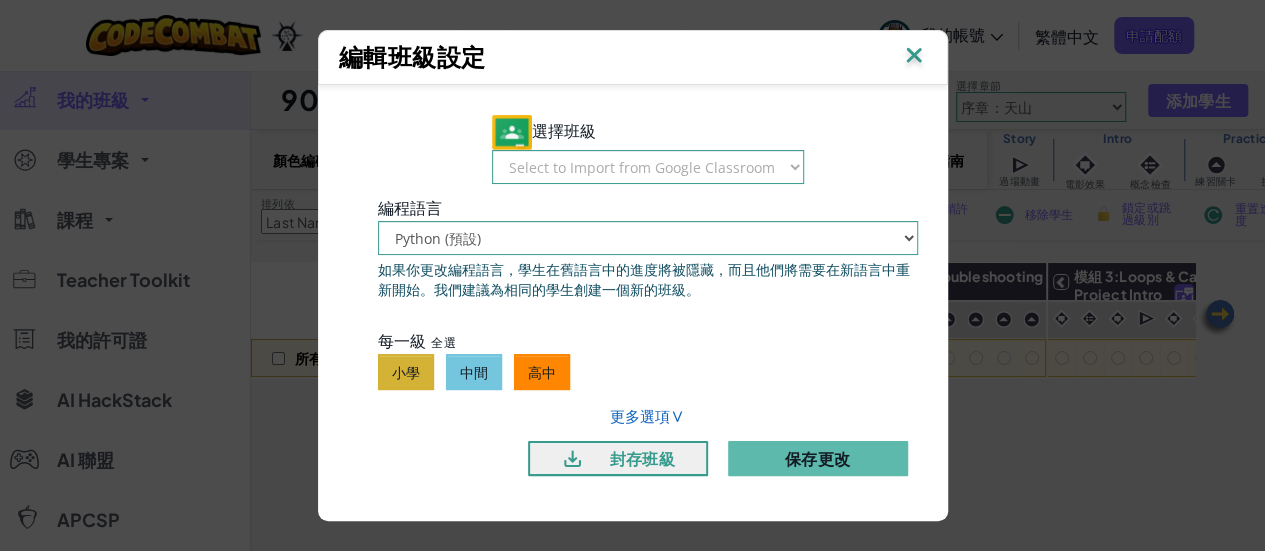 click at bounding box center [914, 57] 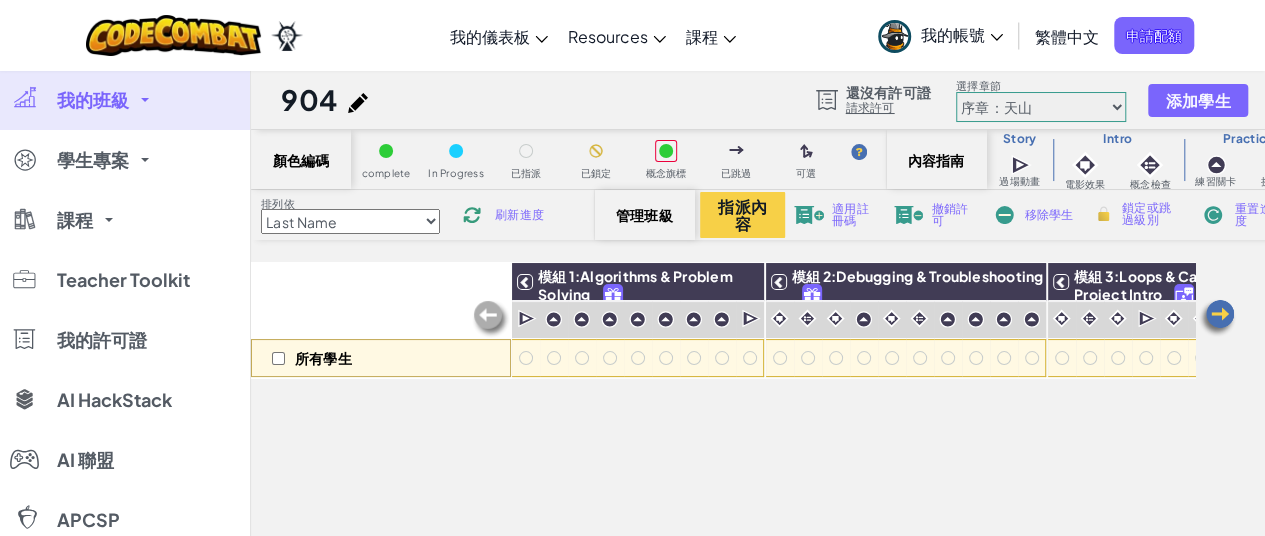 click at bounding box center (358, 103) 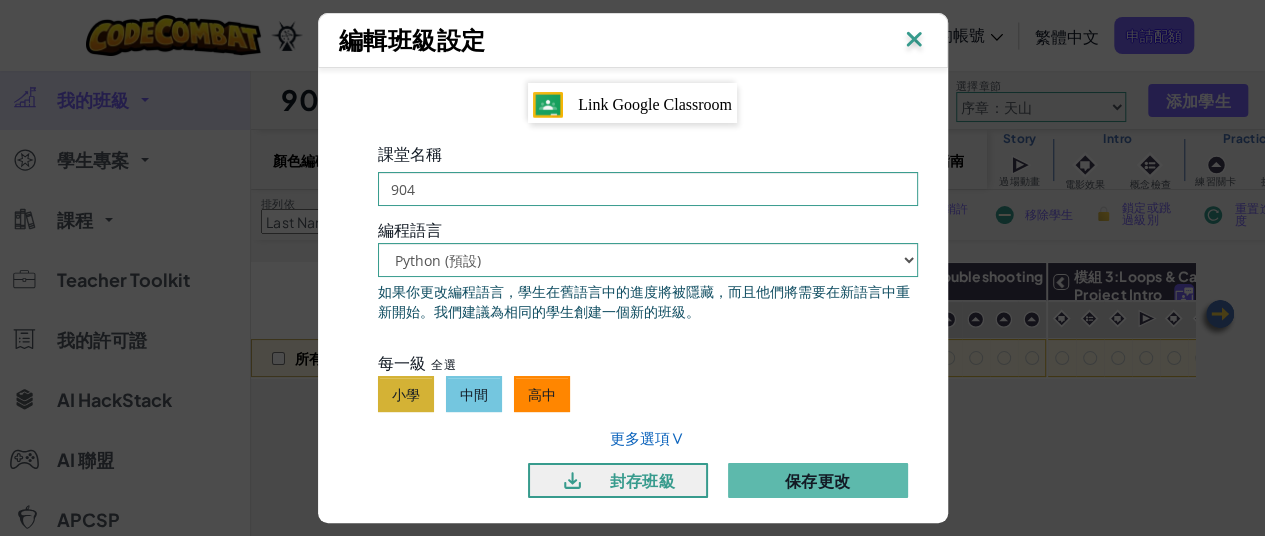 click on "Link Google Classroom" at bounding box center [632, 103] 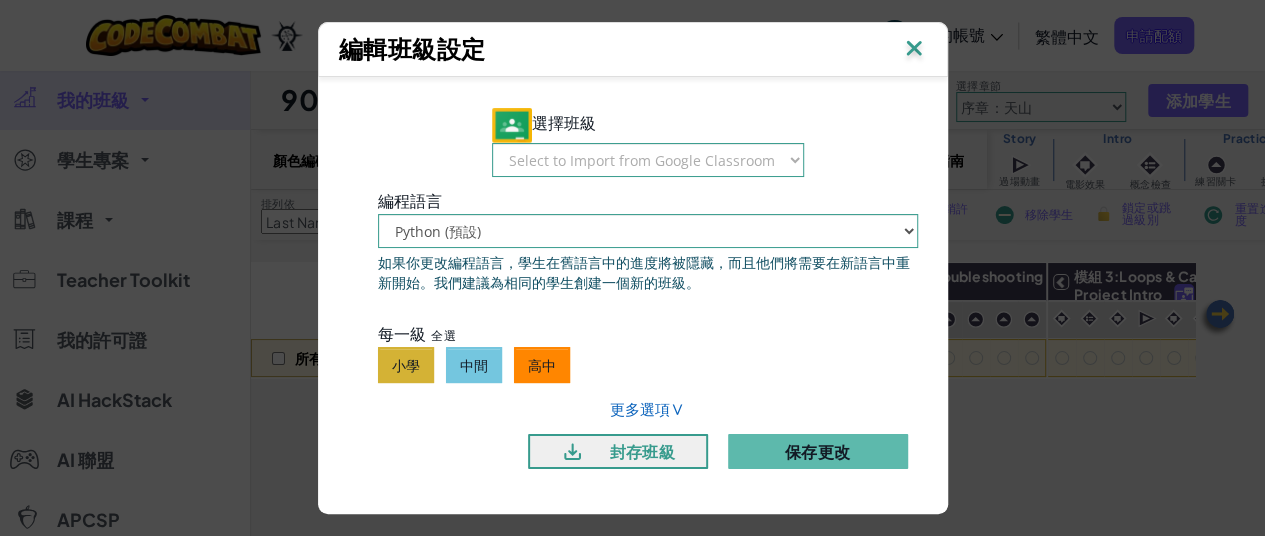 click on "選擇班級
Select to Import from Google Classroom
[NUMBER]([NAME]導師)
[NUMBER]資訊教室
[NUMBER]資訊教室
[NUMBER]資訊教室
[NUMBER]資訊教室
[NUMBER]資訊教室
[NUMBER]資訊教室
[NUMBER]資訊教室
[NUMBER]資訊教室
[NUMBER]資訊教室
[NUMBER]資訊教室
[NUMBER]資訊教室
[NUMBER]資訊教室
[NUMBER] - [NUMBER]([NAME]導師)
[NUMBER] - [NUMBER]([NAME]導師)
[NUMBER] - [NUMBER]([NAME]導師)
[NUMBER] - [NUMBER]([NAME]導師)
[NUMBER] - [NUMBER]([NAME]導師)
[NUMBER] - [NUMBER]([NAME]導師)
[NUMBER] - [NUMBER]([NAME]導師)
[NUMBER] - [NUMBER]([NAME]導師)
[NUMBER] - [NUMBER]([NAME]導師)" at bounding box center (633, 287) 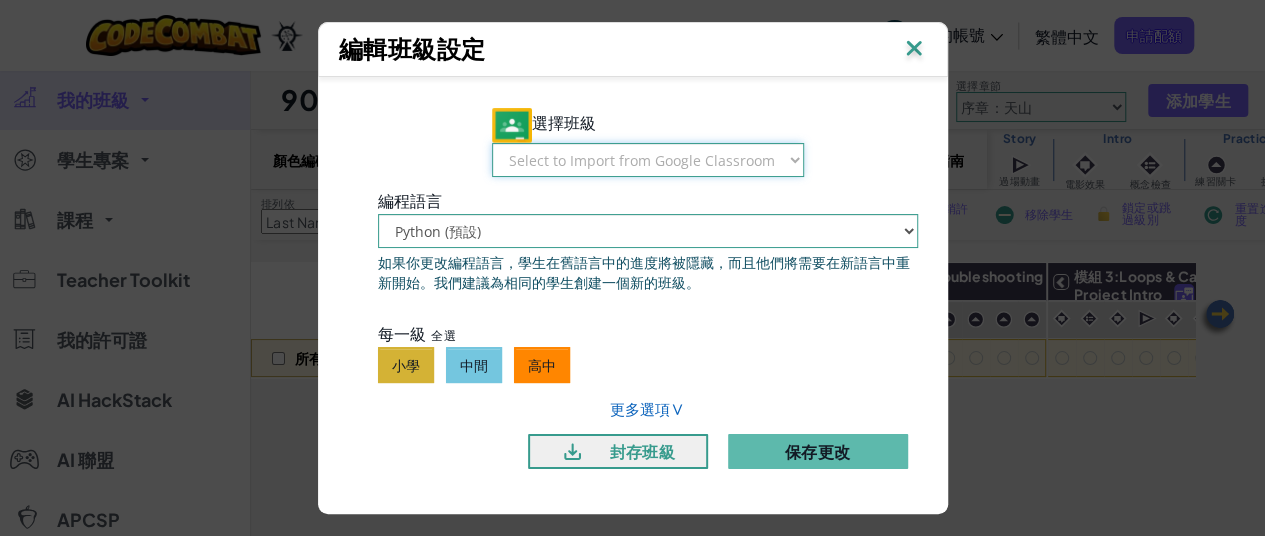 click on "Select to Import from Google Classroom
[NUMBER]([NAME]導師)
[NUMBER]資訊教室
[NUMBER]資訊教室
[NUMBER]資訊教室
[NUMBER]資訊教室
[NUMBER]資訊教室
[NUMBER]資訊教室
[NUMBER]資訊教室
[NUMBER]資訊教室
[NUMBER]資訊教室
[NUMBER]資訊教室
[NUMBER]資訊教室
[NUMBER]資訊教室
[NUMBER] - [NUMBER]([NAME]導師)
[NUMBER] - [NUMBER]([NAME]導師)
[NUMBER] - [NUMBER]([NAME]導師)
[NUMBER] - [NUMBER]([NAME]導師)
[NUMBER] - [NUMBER]([NAME]導師)
[NUMBER] - [NUMBER]([NAME]導師)
[NUMBER] - [NUMBER]([NAME]導師)
[NUMBER] - [NUMBER]([NAME]導師)
[NUMBER] - [NUMBER]([NAME]導師)" at bounding box center (648, 160) 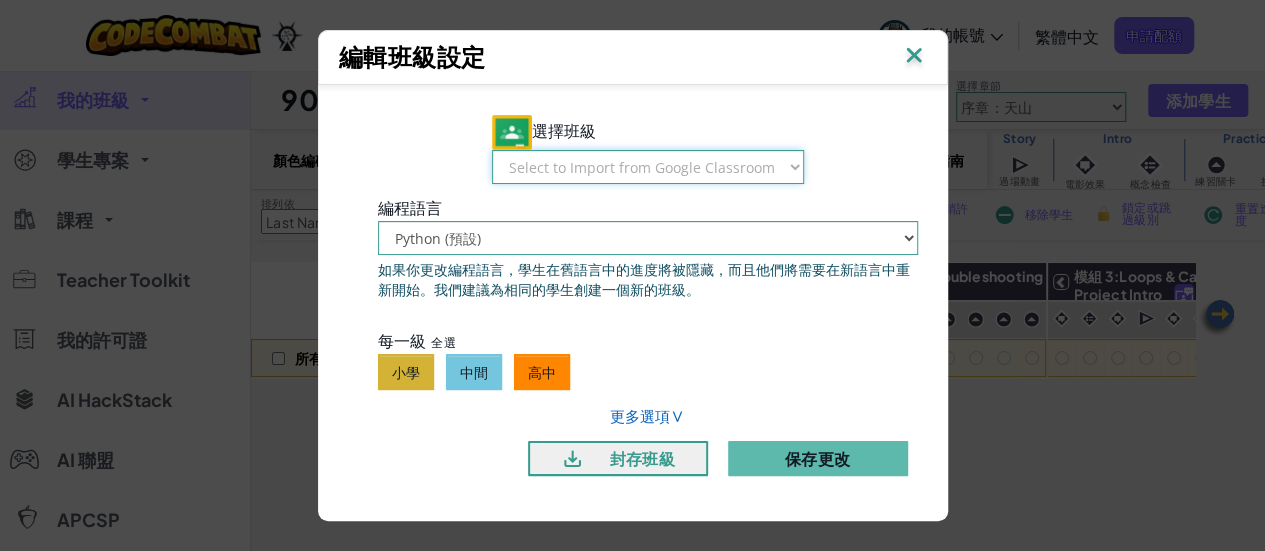 select on "[NUMBER]" 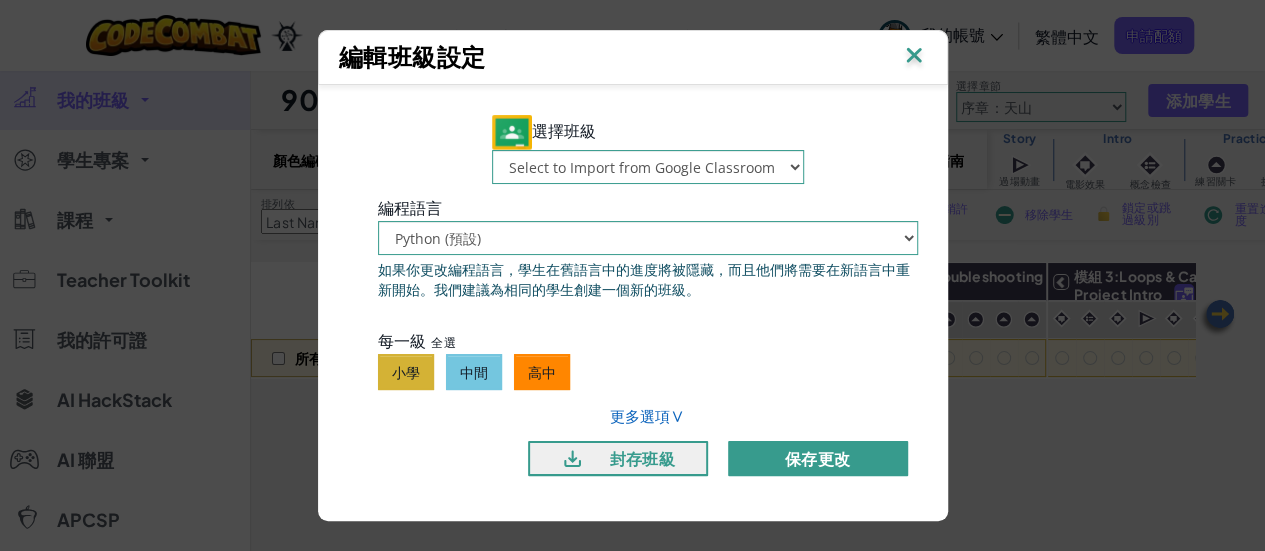click on "保存更改" at bounding box center (818, 458) 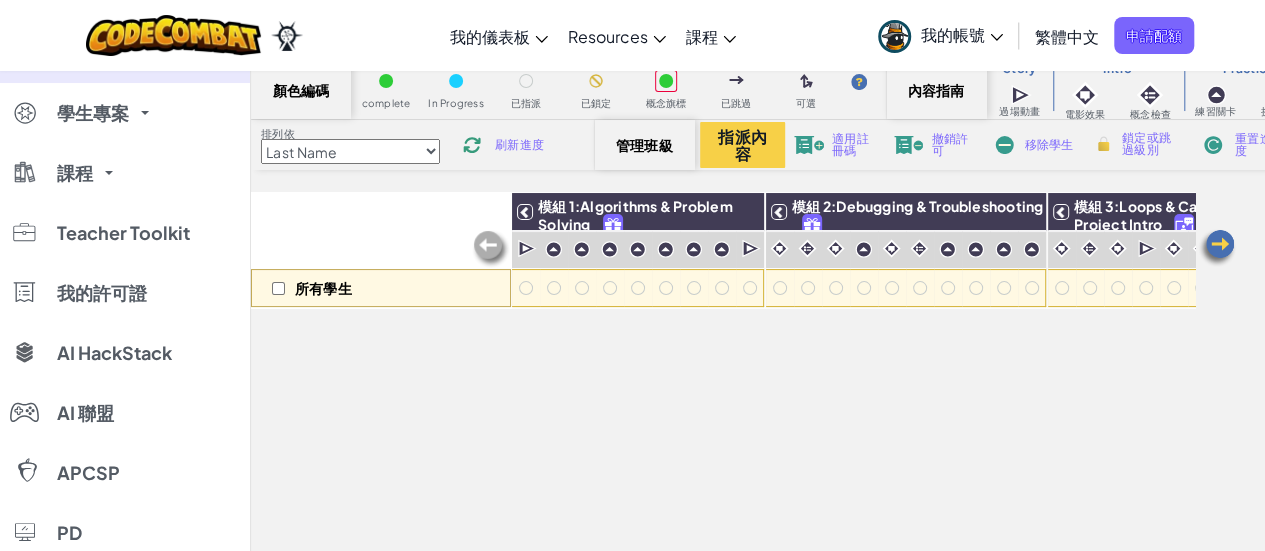 scroll, scrollTop: 0, scrollLeft: 0, axis: both 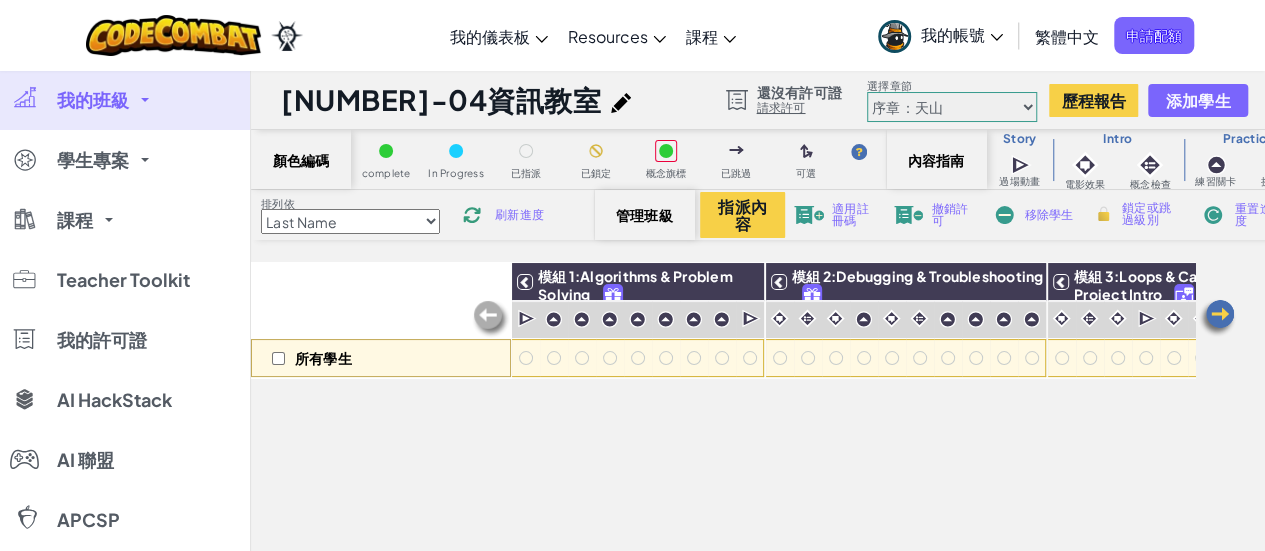 click at bounding box center (1217, 318) 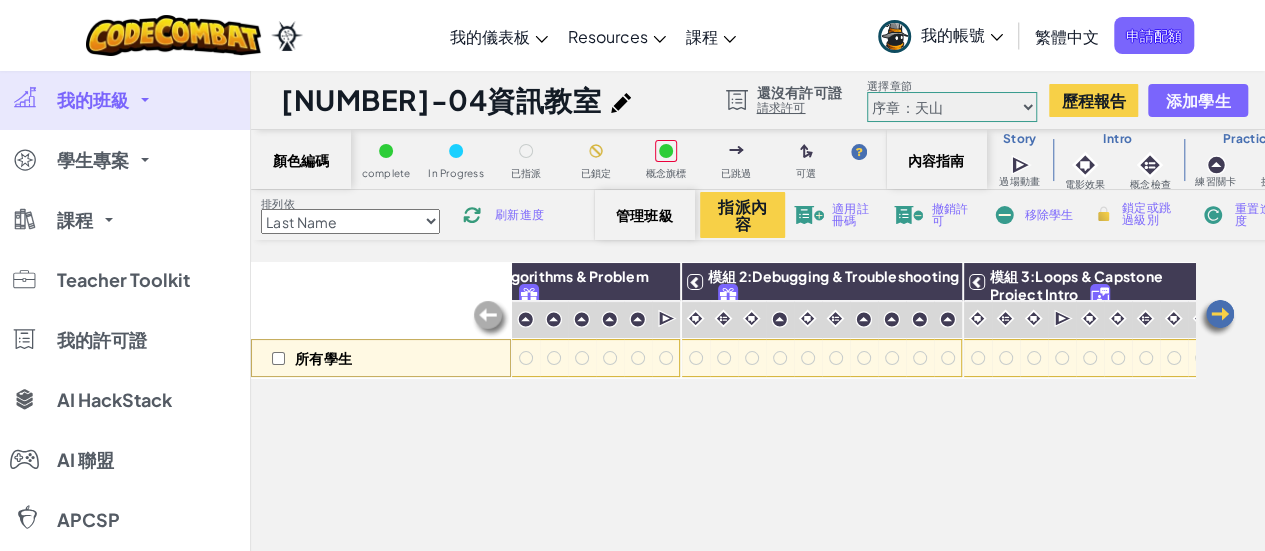 scroll, scrollTop: 0, scrollLeft: 204, axis: horizontal 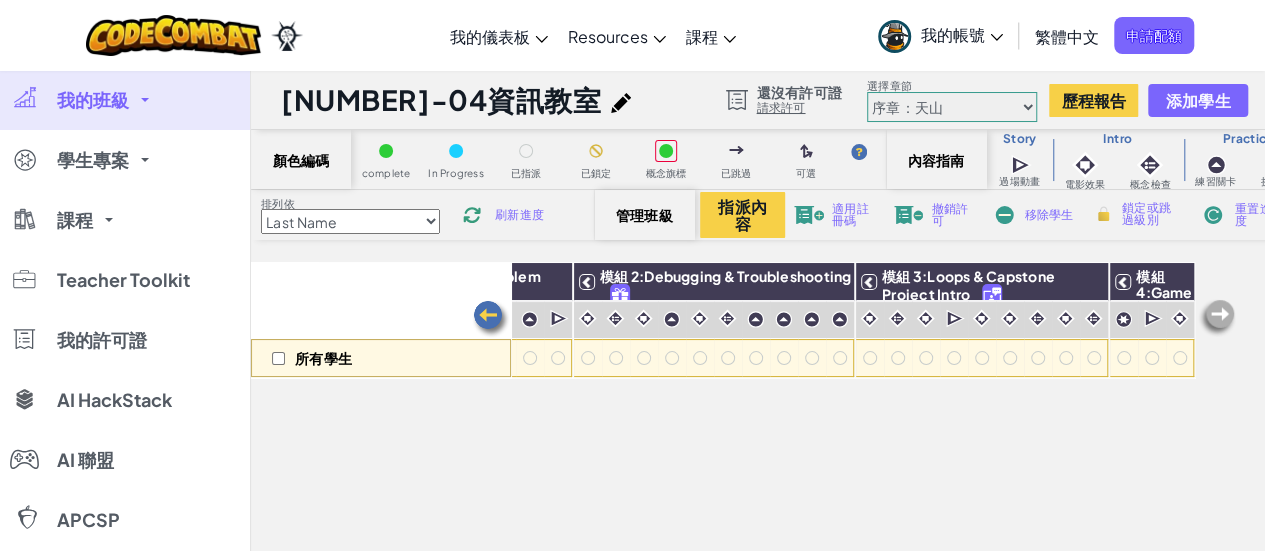 click at bounding box center (1217, 318) 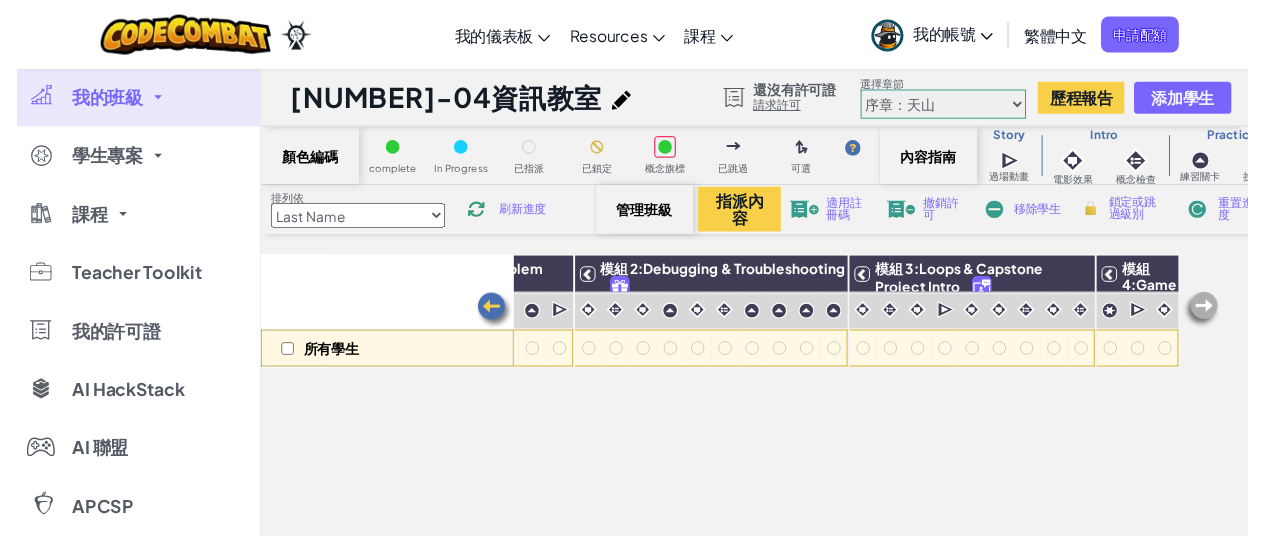 scroll, scrollTop: 0, scrollLeft: 114, axis: horizontal 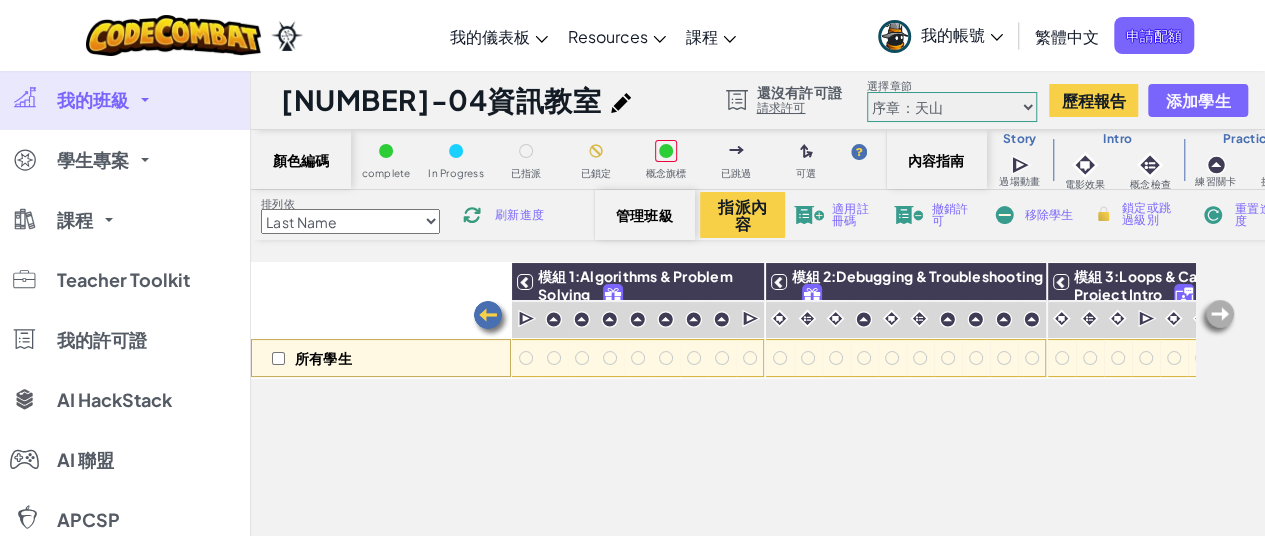 click at bounding box center [491, 319] 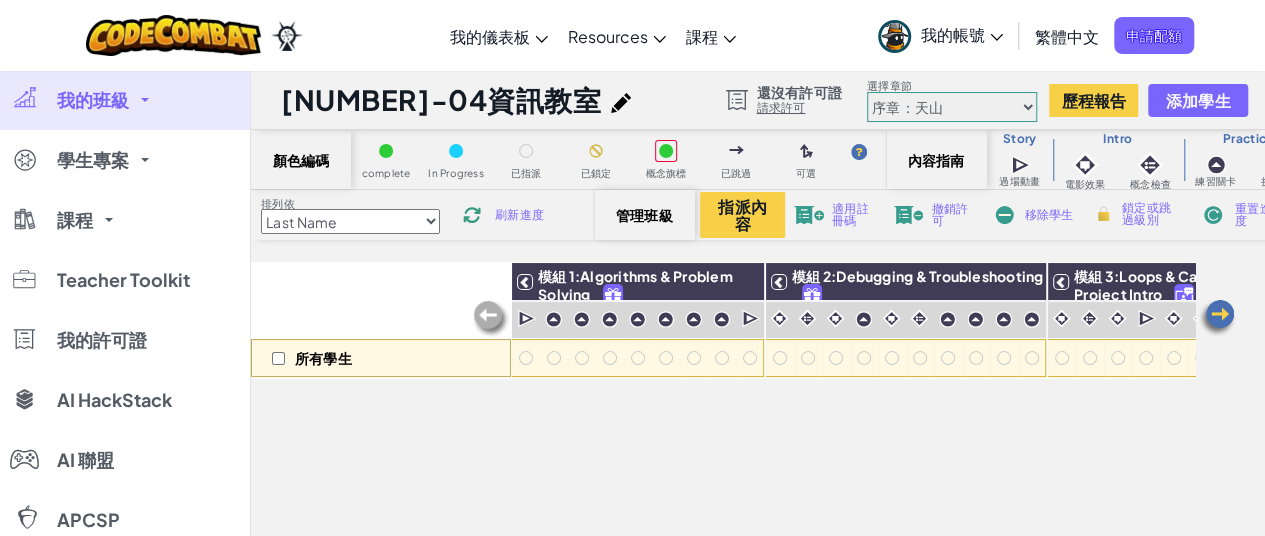 click at bounding box center (491, 319) 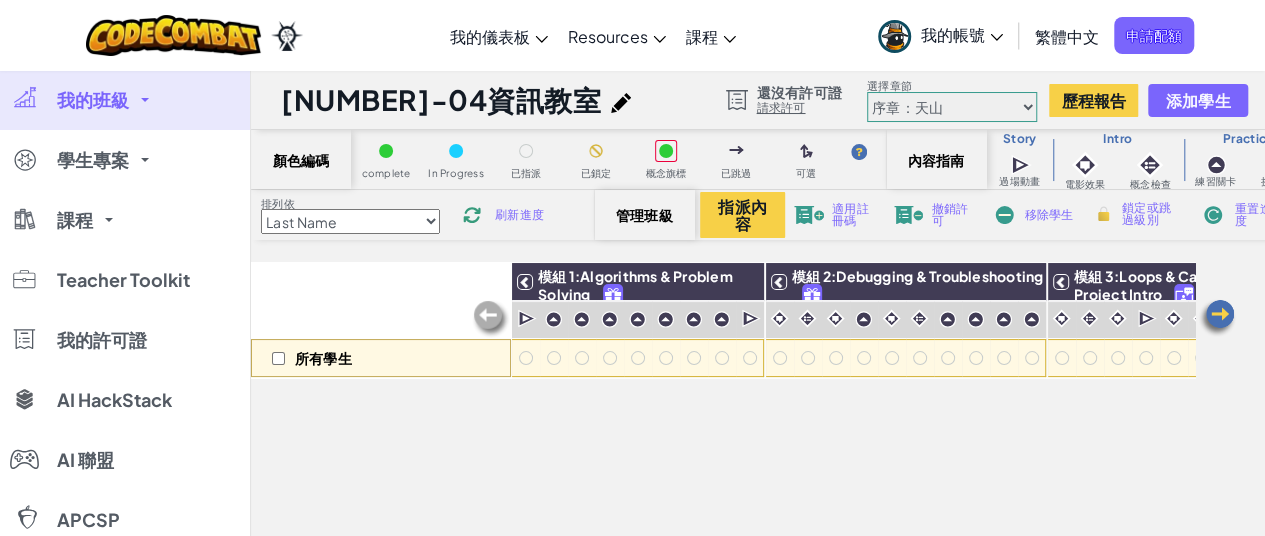 click on "排列依
Last Name
first Name
Progress (High to Low)
Progress (Low to Hight)
刷新進度    管理班級
指派內容
適用註冊碼       撤銷許可       移除學生       鎖定或跳過級別           重置進度       匯出進度" at bounding box center (851, 215) 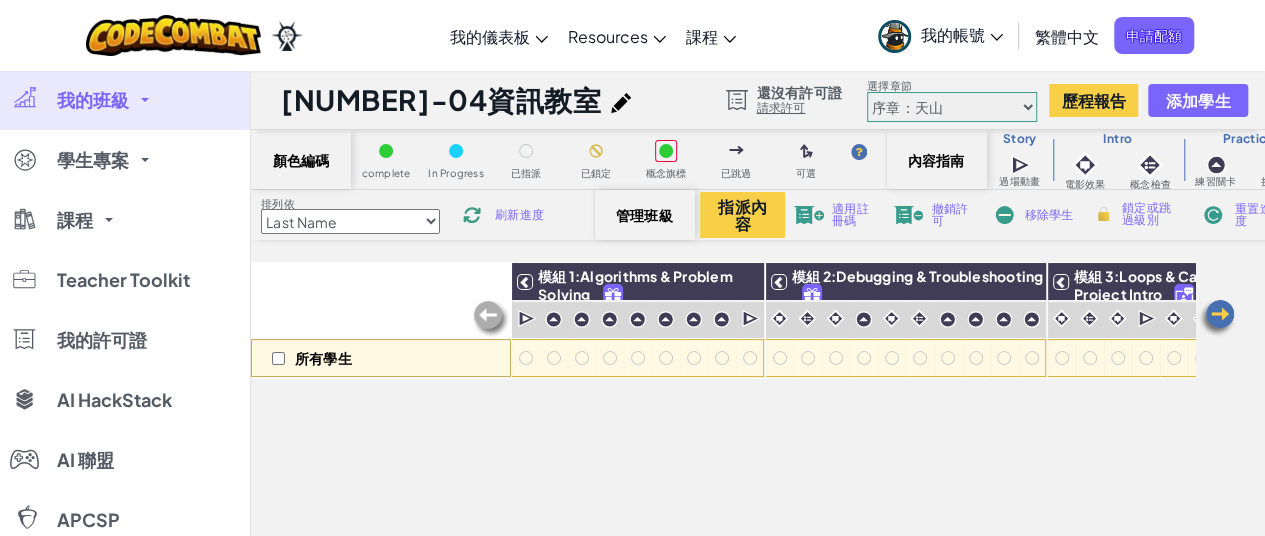 click on "我的班級" at bounding box center [125, 100] 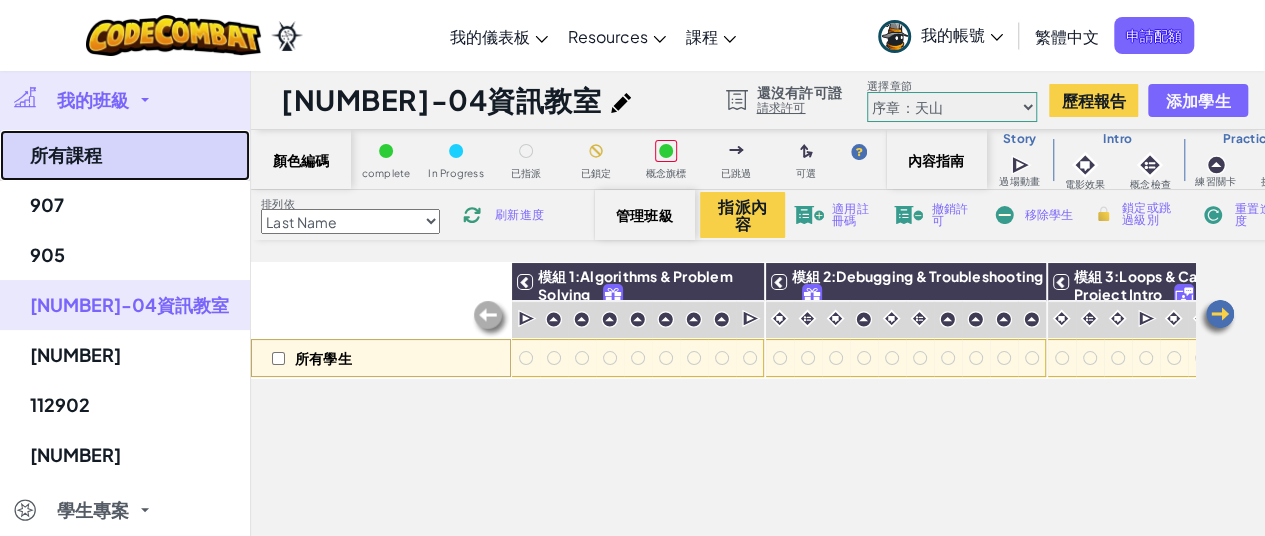 click on "所有課程" at bounding box center (125, 155) 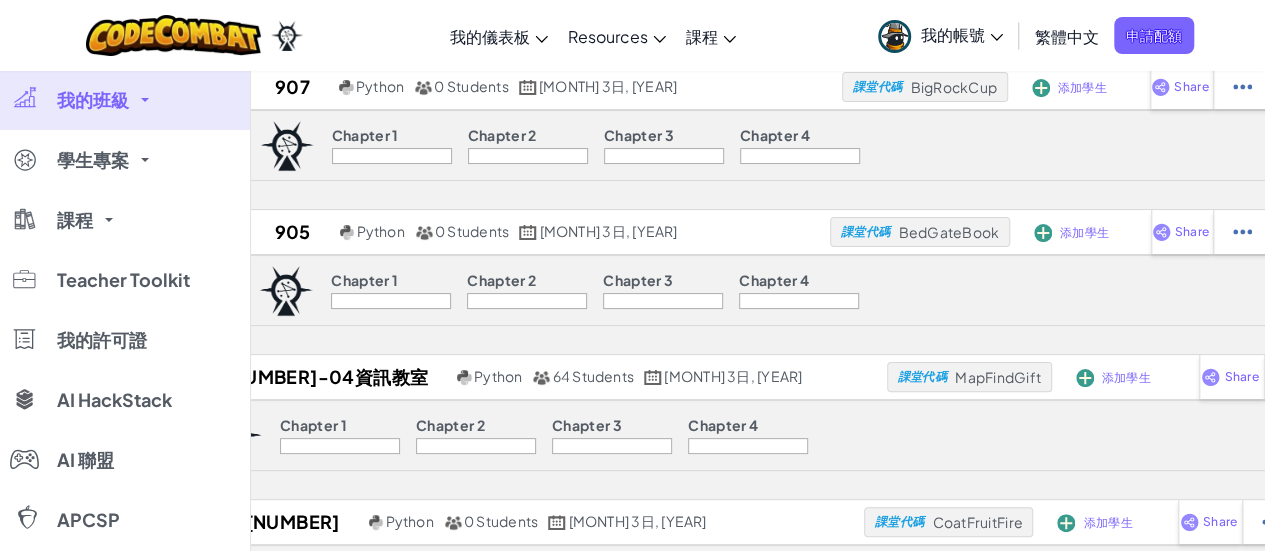 scroll, scrollTop: 200, scrollLeft: 0, axis: vertical 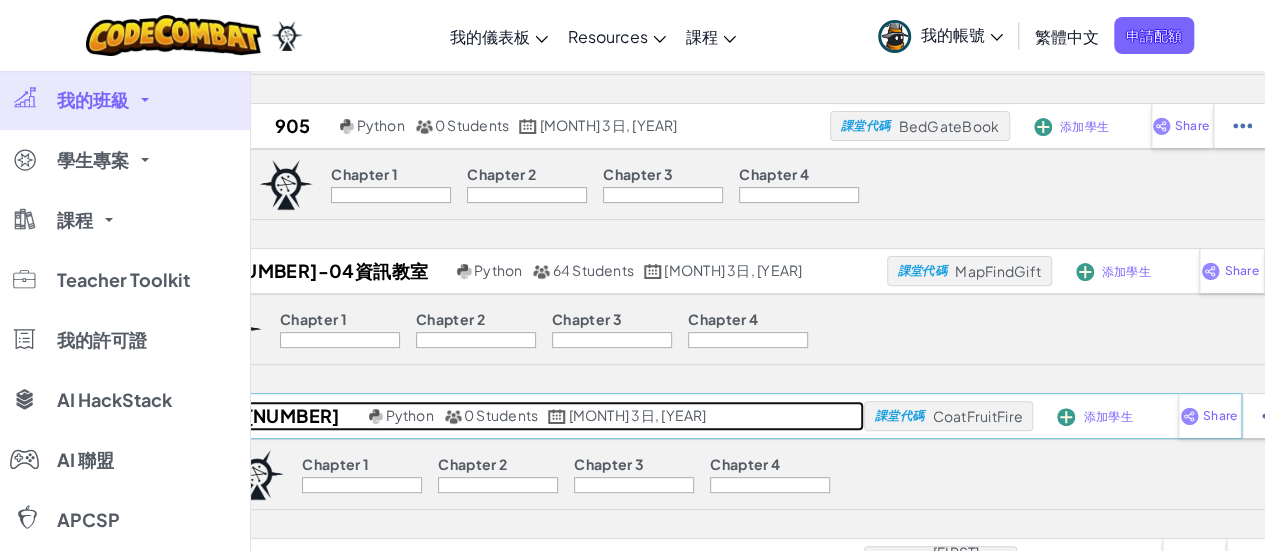 click on "[NUMBER]" at bounding box center [289, 416] 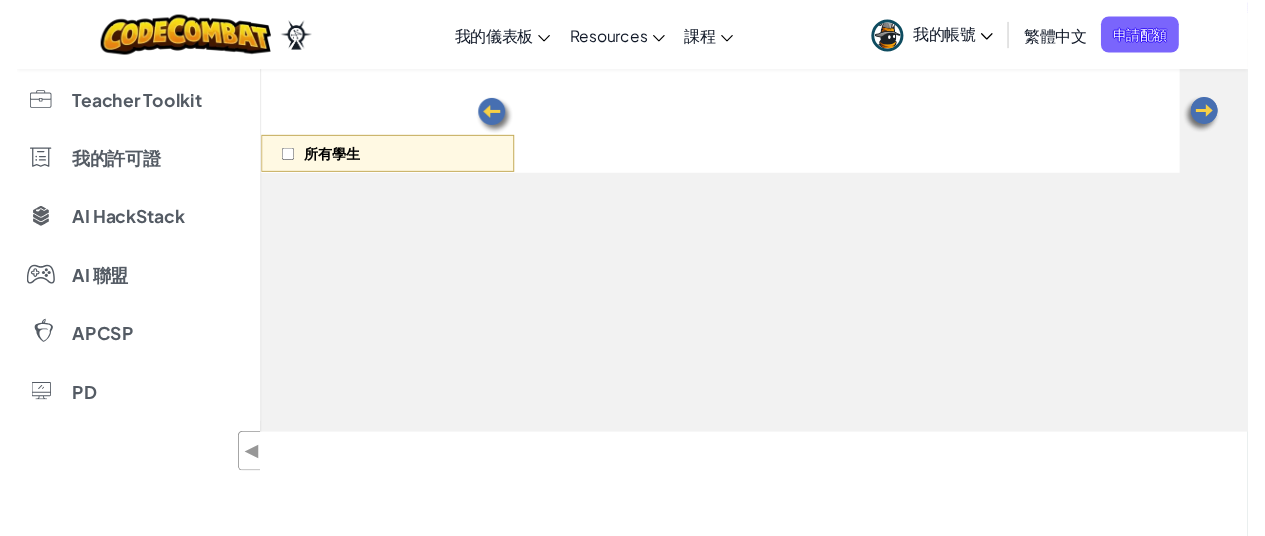 scroll, scrollTop: 0, scrollLeft: 0, axis: both 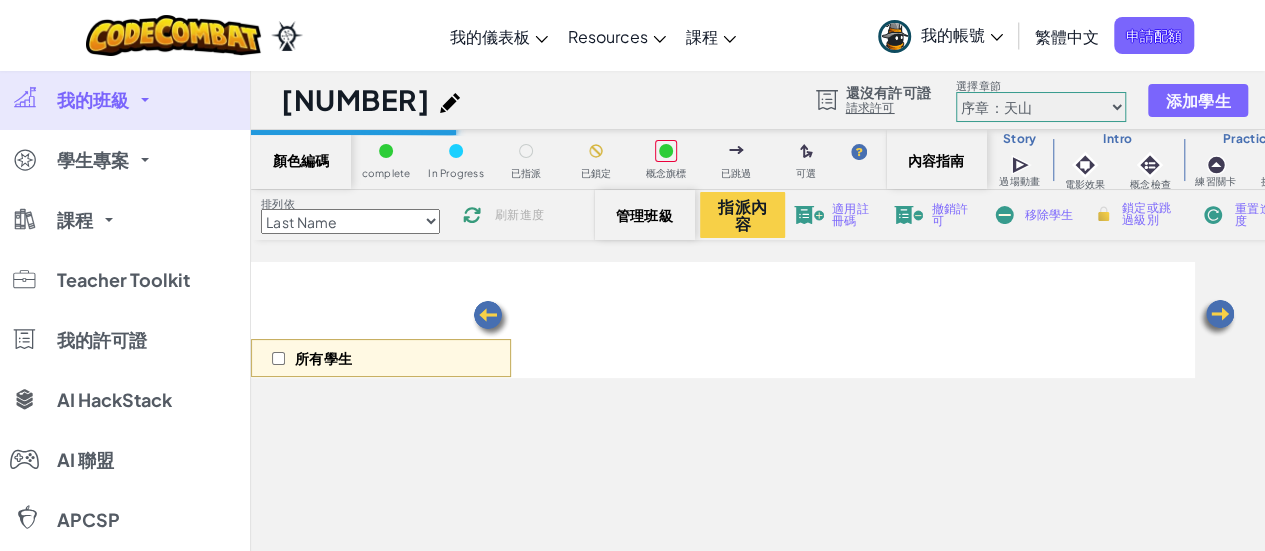 click at bounding box center [450, 103] 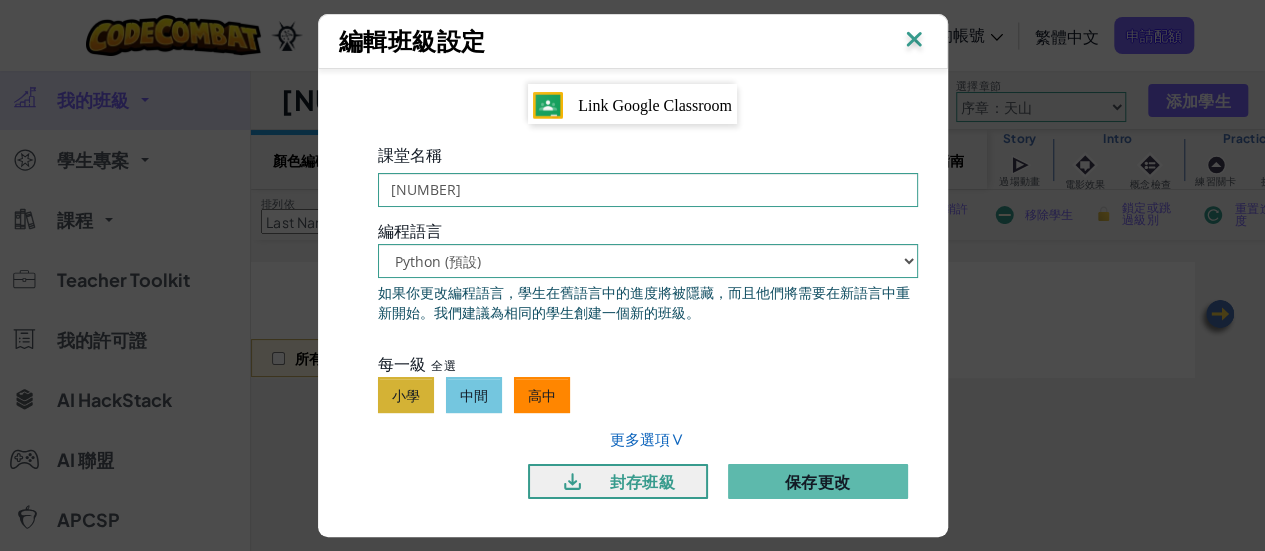 click on "Link Google Classroom" at bounding box center (655, 105) 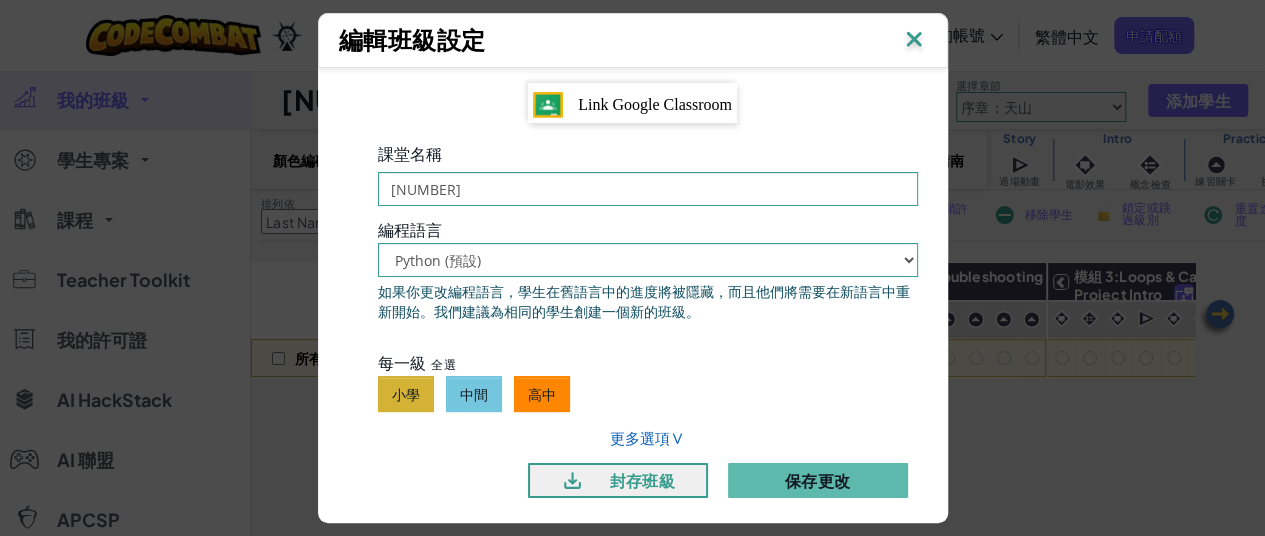 click on "編輯班級設定         Link Google Classroom         課堂名稱      [NUMBER]          編程語言
Python (預設)
JavaScript
如果你更改編程語言，學生在舊語言中的進度將被隱藏，而且他們將需要在新語言中重新開始。我們建議為相同的學生創建一個新的班級。
每一級     全選
小學
中間
高中
更多選項
∨
封存班級
保存更改" at bounding box center [632, 268] 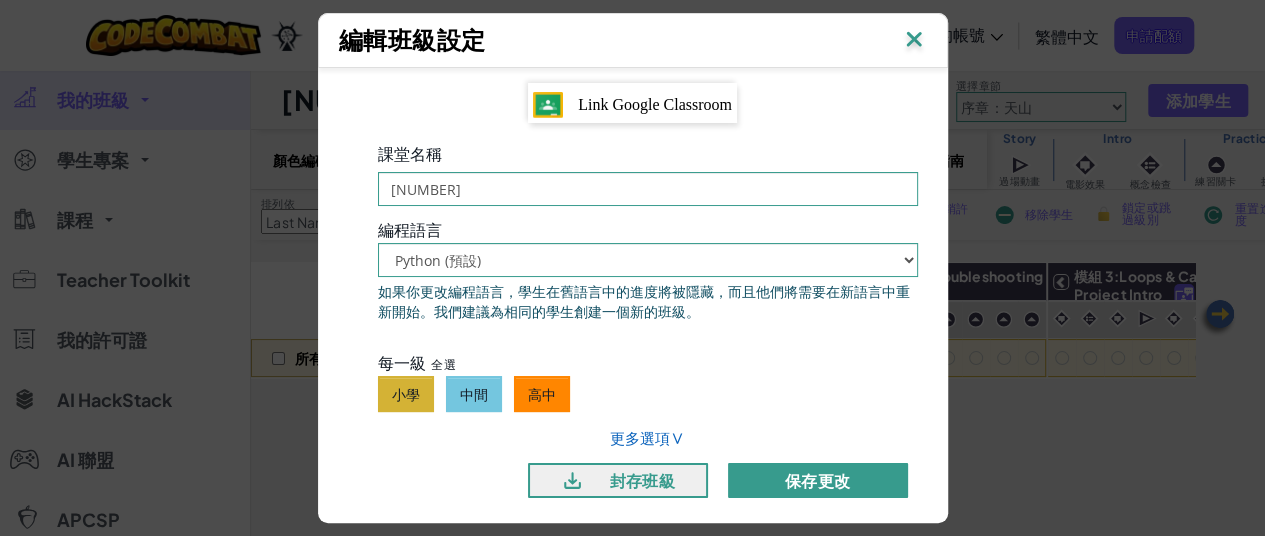 click on "保存更改" at bounding box center [818, 480] 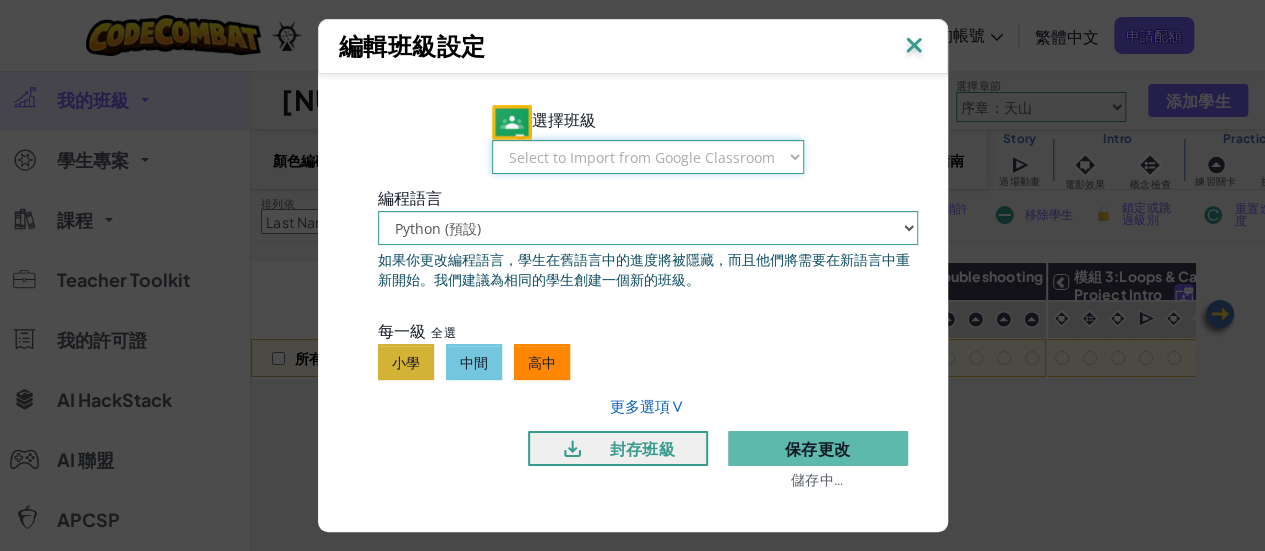 click on "Select to Import from Google Classroom
[NUMBER]([NAME]導師)
[NUMBER]資訊教室
[NUMBER]資訊教室
[NUMBER]資訊教室
[NUMBER]資訊教室
[NUMBER]資訊教室
[NUMBER]資訊教室
[NUMBER]資訊教室
[NUMBER]資訊教室
[NUMBER]資訊教室
[NUMBER]資訊教室
[NUMBER]資訊教室
[NUMBER]資訊教室
[NUMBER] - [NUMBER]([NAME]導師)
[NUMBER] - [NUMBER]([NAME]導師)
[NUMBER] - [NUMBER]([NAME]導師)
[NUMBER] - [NUMBER]([NAME]導師)
[NUMBER] - [NUMBER]([NAME]導師)
[NUMBER] - [NUMBER]([NAME]導師)
[NUMBER] - [NUMBER]([NAME]導師)
[NUMBER] - [NUMBER]([NAME]導師)
[NUMBER] - [NUMBER]([NAME]導師)
[NUMBER] - [NUMBER]([NAME]導師)" at bounding box center (648, 157) 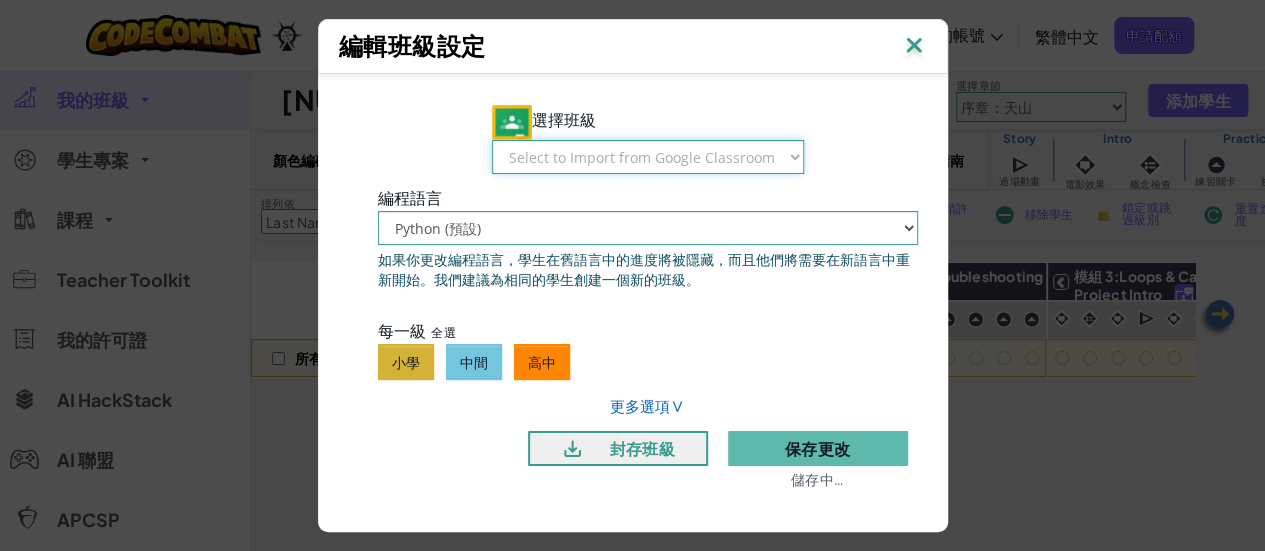 select on "[NUMBER]" 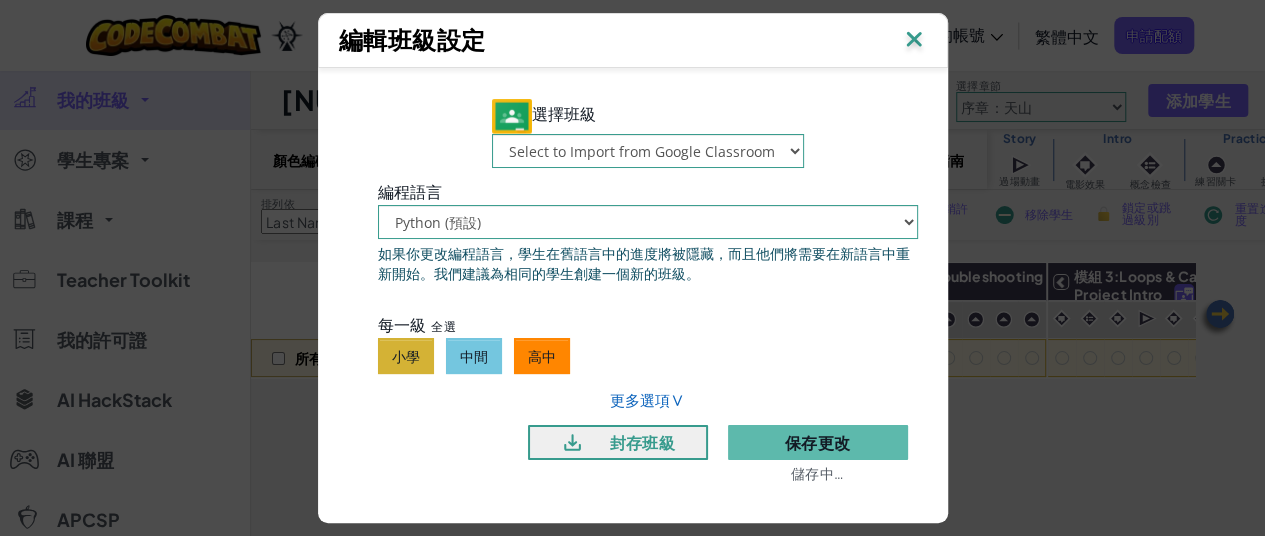 click on "編輯班級設定
選擇班級
Select to Import from Google Classroom
[NUMBER]([NAME]導師)
[NUMBER]資訊教室
[NUMBER]資訊教室
[NUMBER]資訊教室
[NUMBER]資訊教室
[NUMBER]資訊教室
[NUMBER]資訊教室
[NUMBER]資訊教室
[NUMBER]資訊教室
[NUMBER]資訊教室
[NUMBER]資訊教室
[NUMBER]資訊教室
[NUMBER]資訊教室
[NUMBER] - [NUMBER]([NAME]導師)
[NUMBER] - [NUMBER]([NAME]導師)
[NUMBER] - [NUMBER]([NAME]導師)
[NUMBER] - [NUMBER]([NAME]導師)
[NUMBER] - [NUMBER]([NAME]導師)
[NUMBER] - [NUMBER]([NAME]導師)
[NUMBER] - [NUMBER]([NAME]導師)
[NUMBER] - [NUMBER]([NAME]導師)
[NUMBER] - [NUMBER]([NAME]導師)" at bounding box center [632, 268] 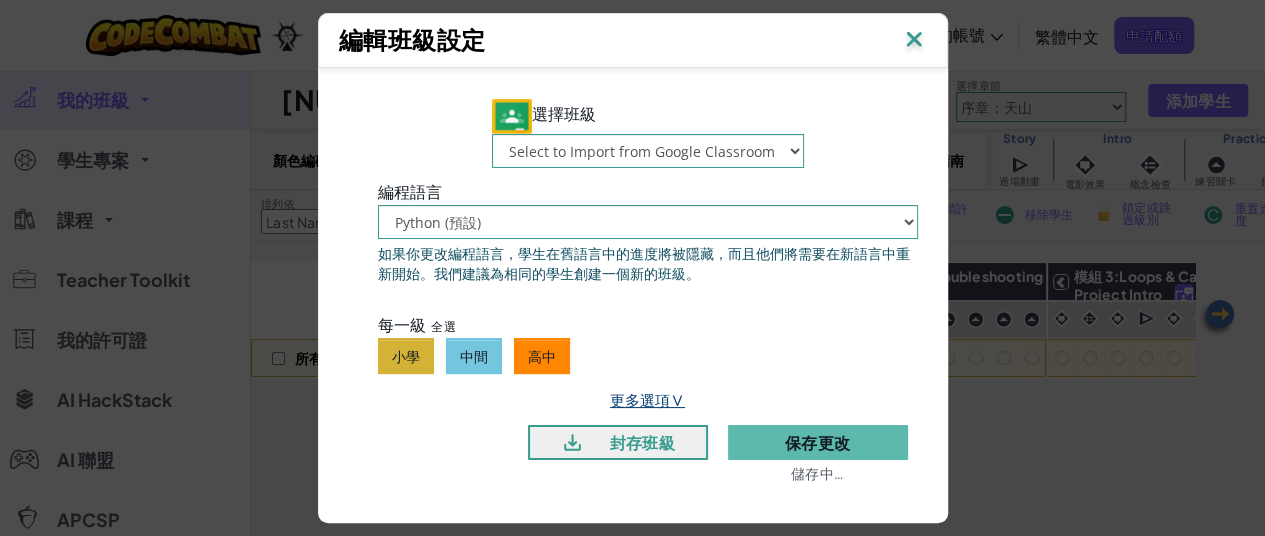 click on "∨" at bounding box center [677, 399] 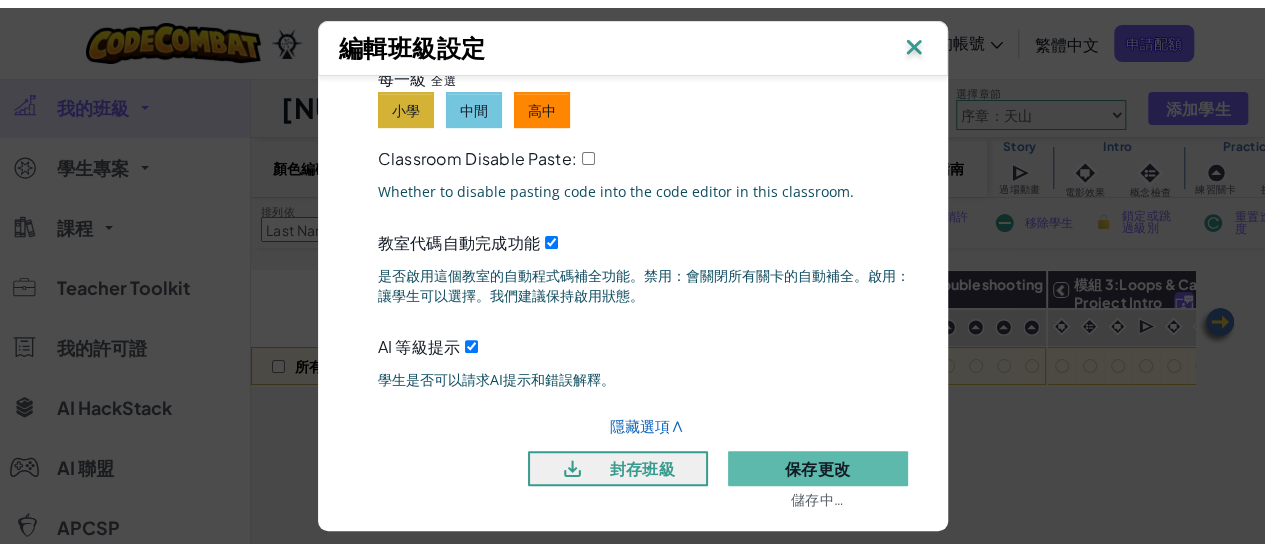 scroll, scrollTop: 261, scrollLeft: 0, axis: vertical 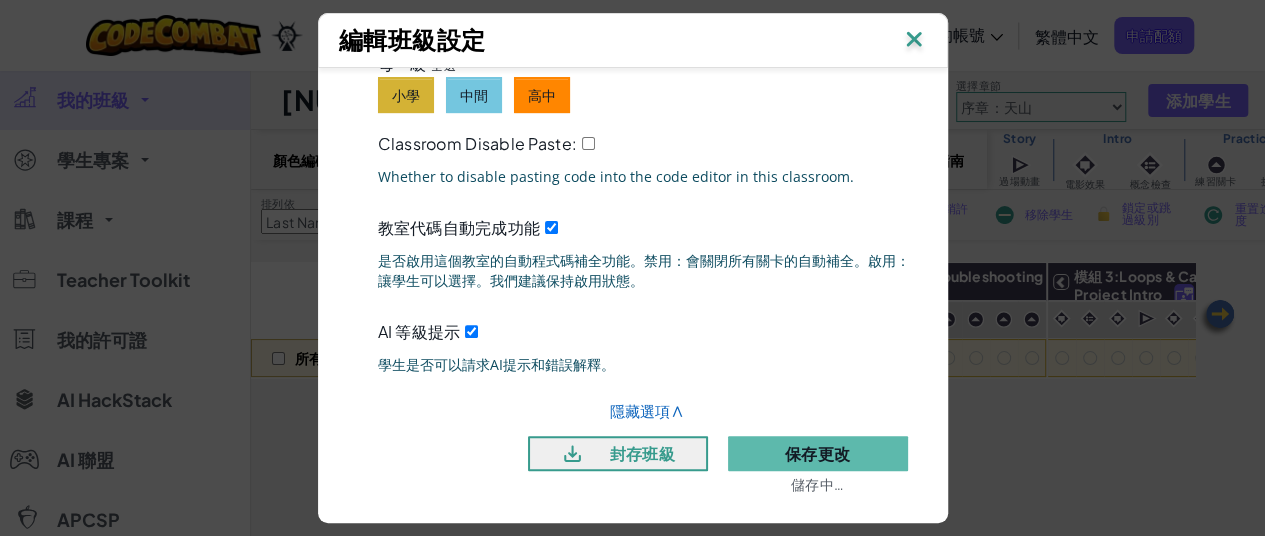 click at bounding box center [914, 41] 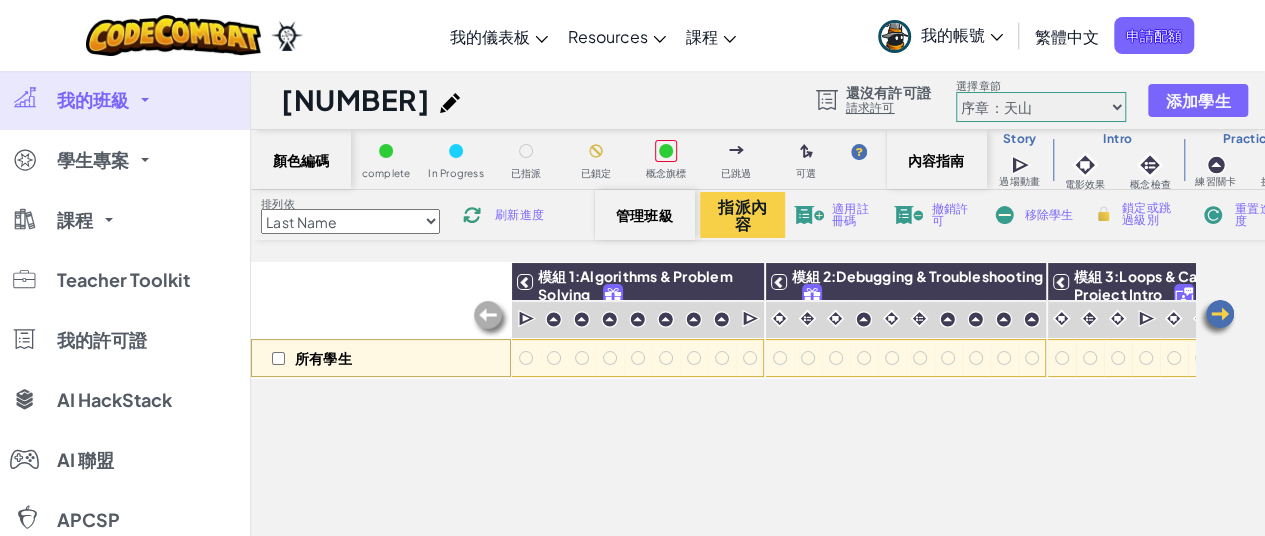 click on "所有學生" at bounding box center [381, 358] 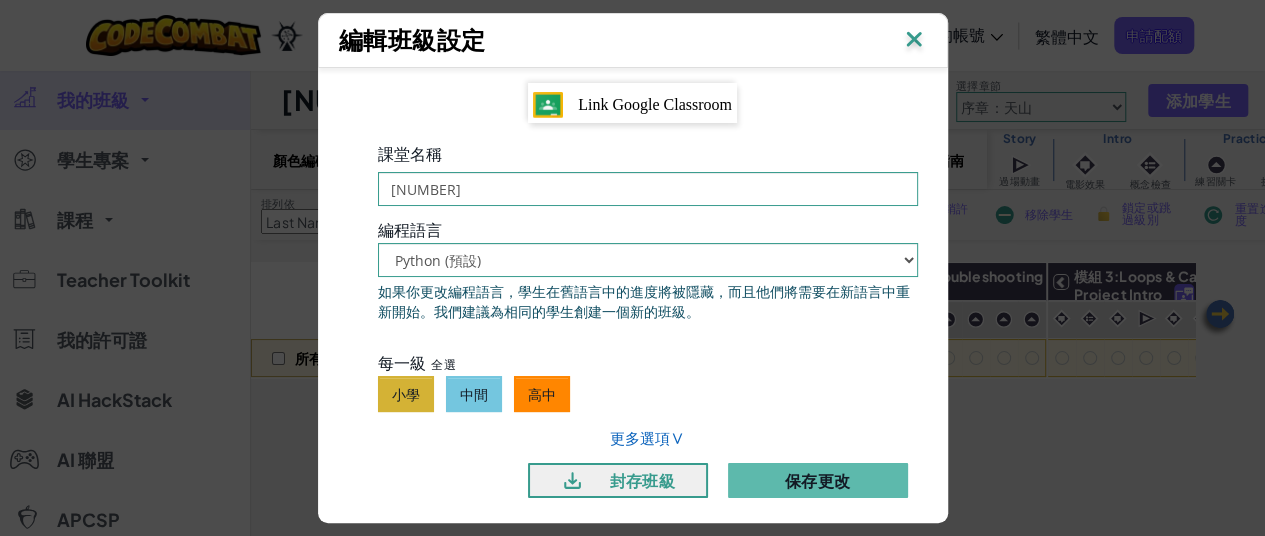 click on "Link Google Classroom" at bounding box center (655, 104) 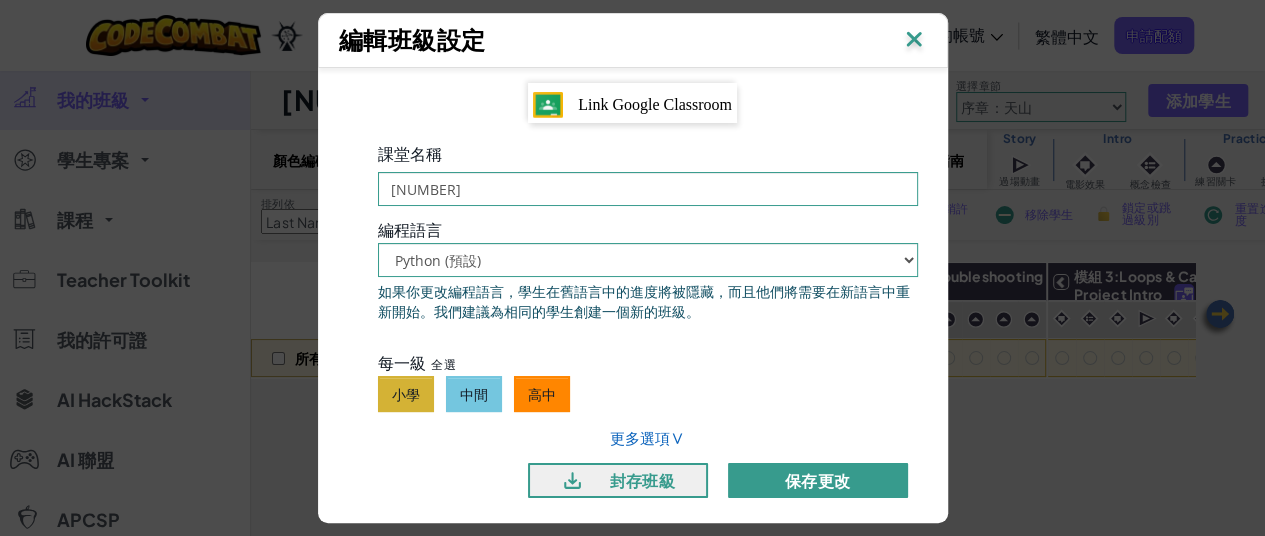 click on "保存更改" at bounding box center (818, 480) 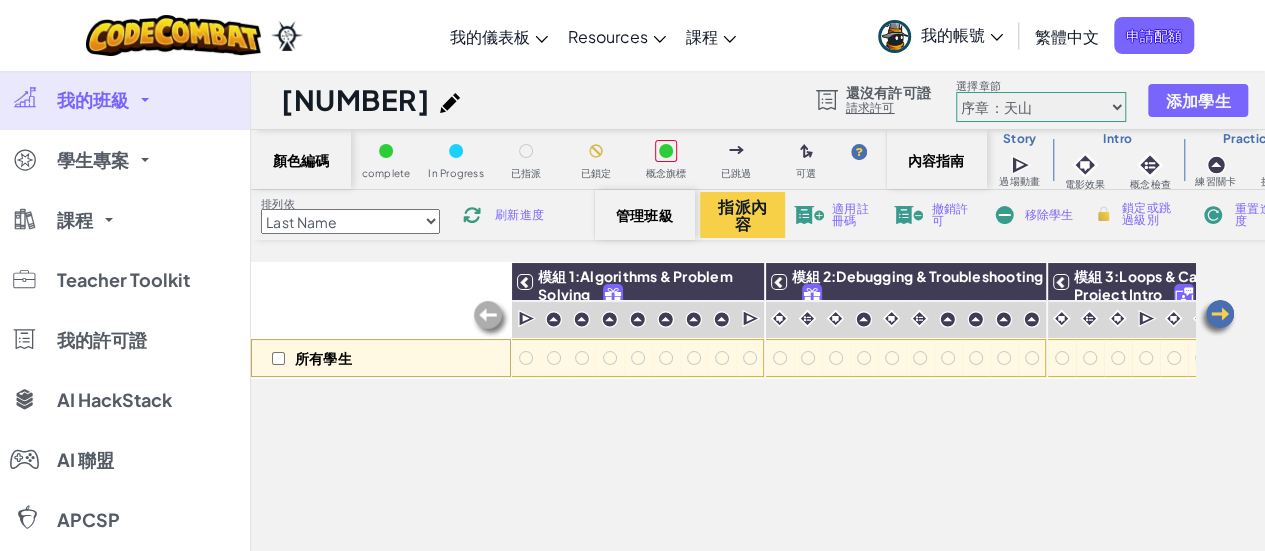 click on "我的班級" at bounding box center [125, 100] 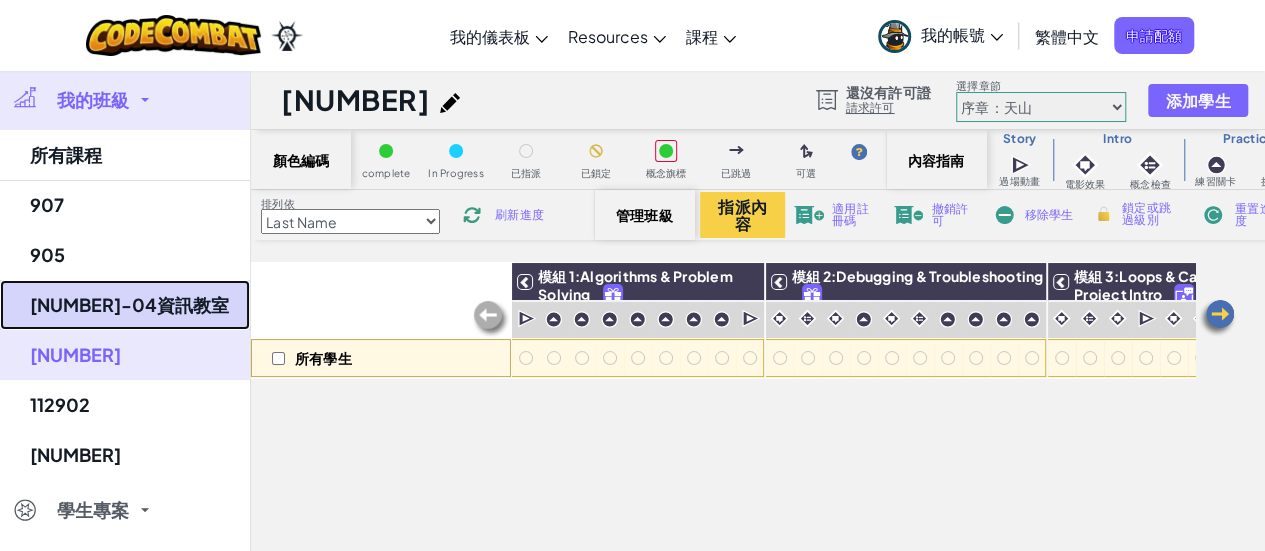 click on "[NUMBER]-04資訊教室" at bounding box center [125, 305] 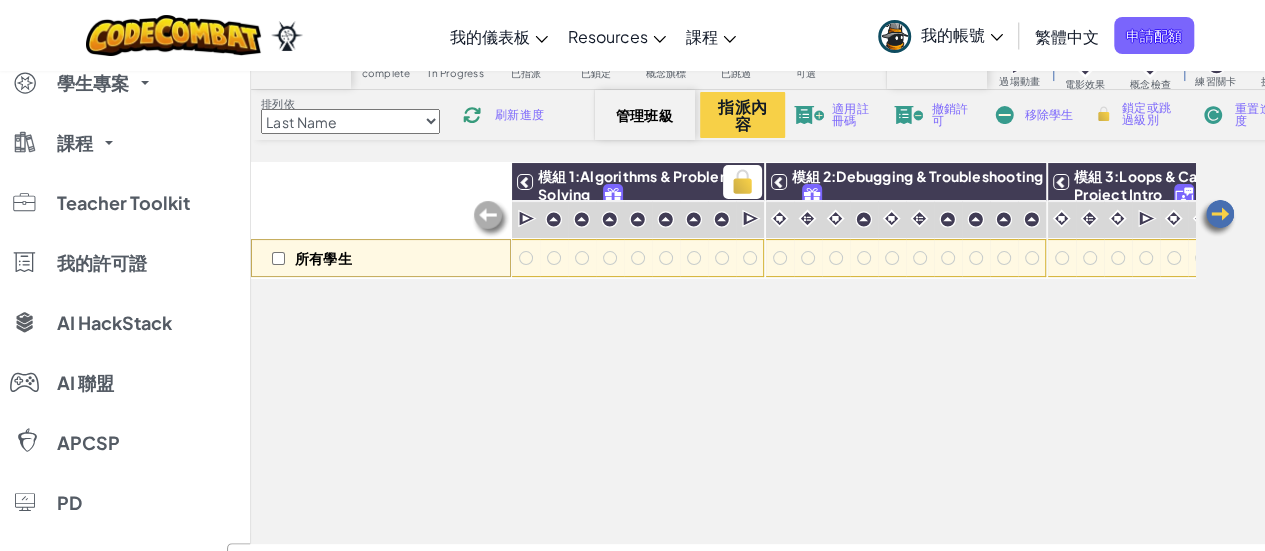 scroll, scrollTop: 0, scrollLeft: 0, axis: both 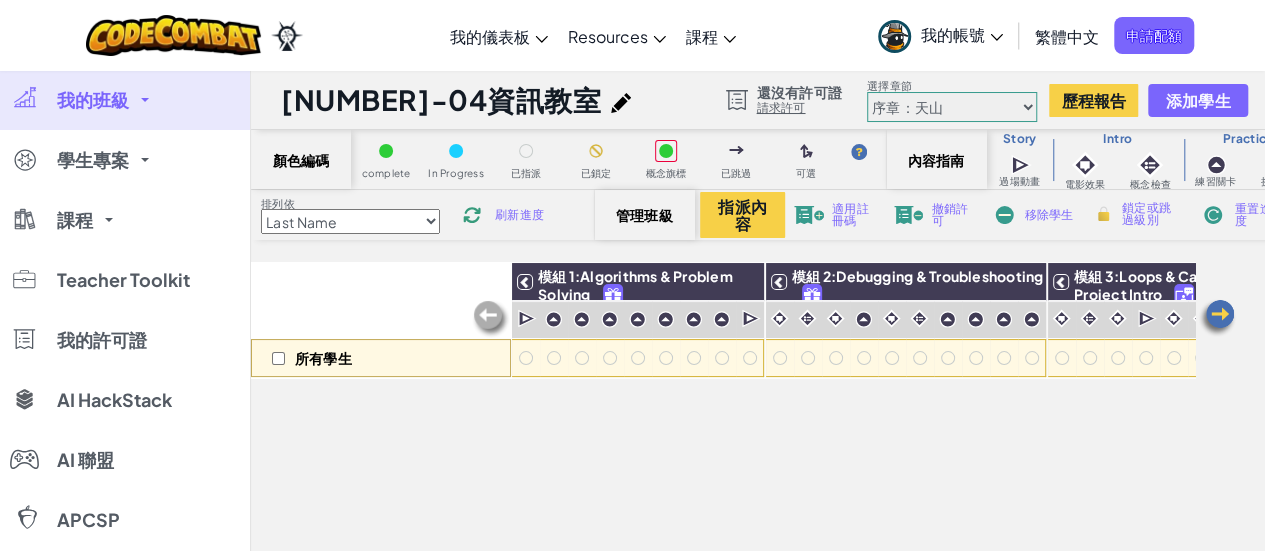 click on "所有學生       模組 1:Algorithms & Problem Solving                                                                         模組 2:Debugging & Troubleshooting                                                                               模組 3:Loops & Capstone Project Intro                                                                         模組 4:Game Design & Capstone Project" at bounding box center [723, 342] 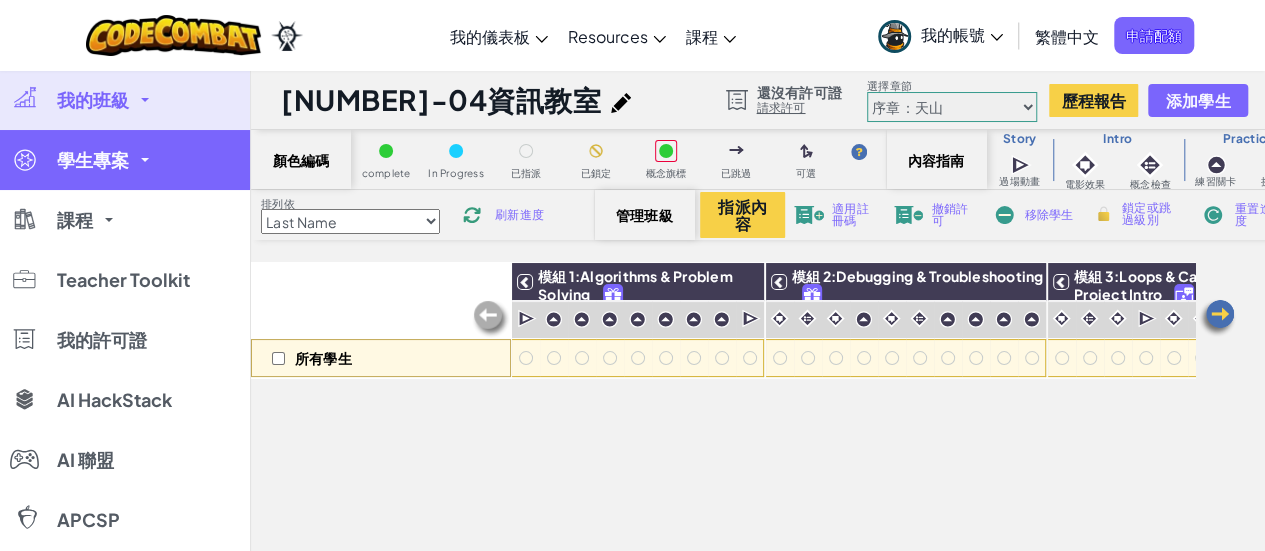 click on "學生專案" at bounding box center [125, 160] 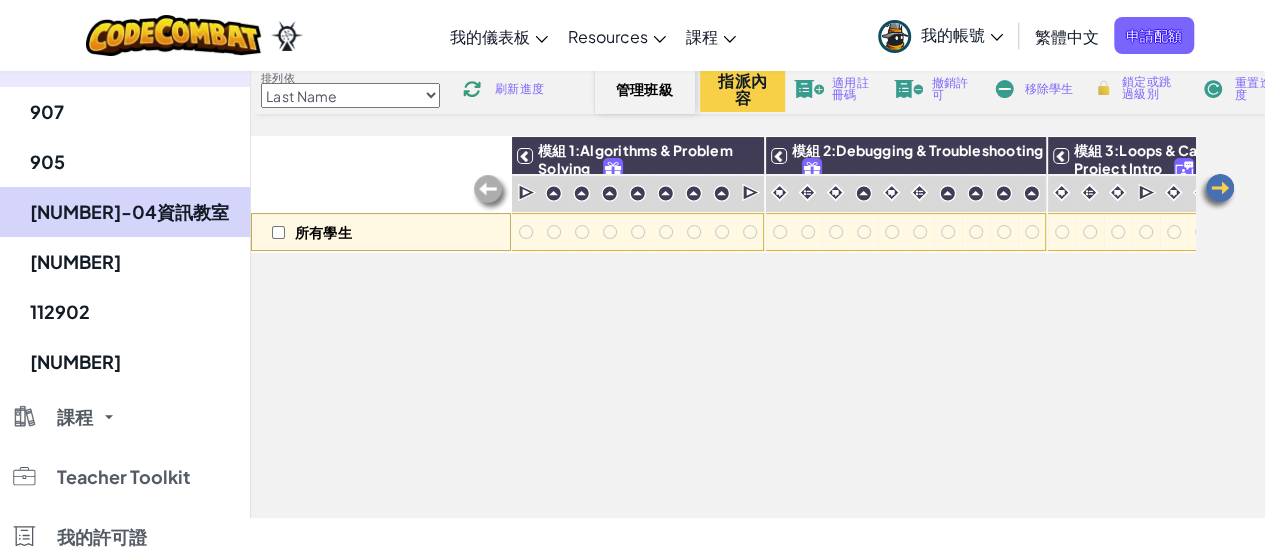 scroll, scrollTop: 100, scrollLeft: 0, axis: vertical 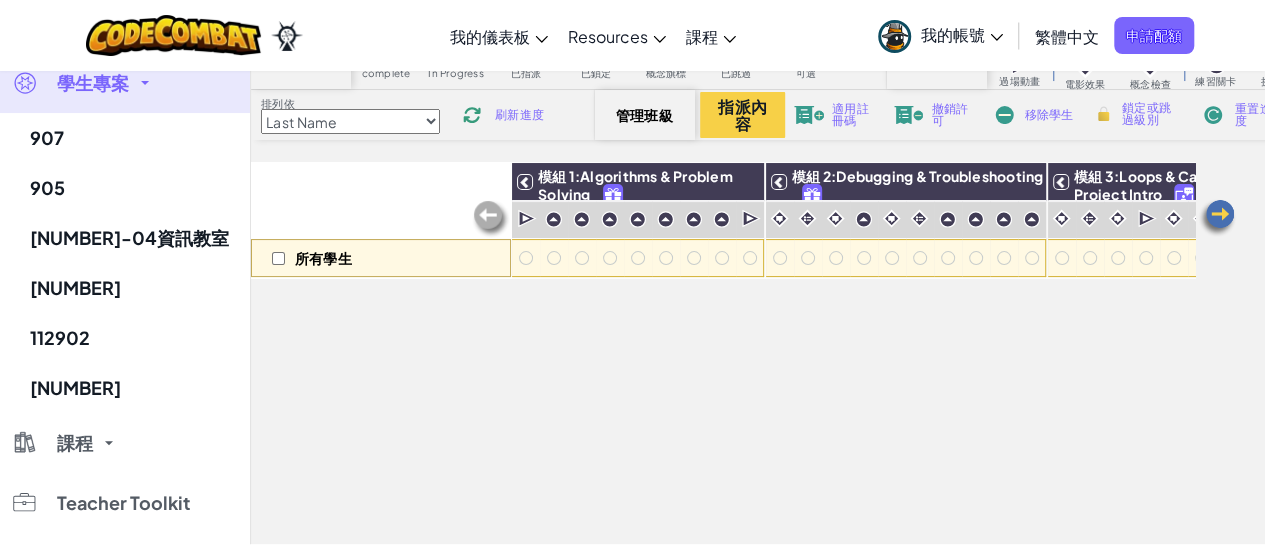 click at bounding box center (109, 443) 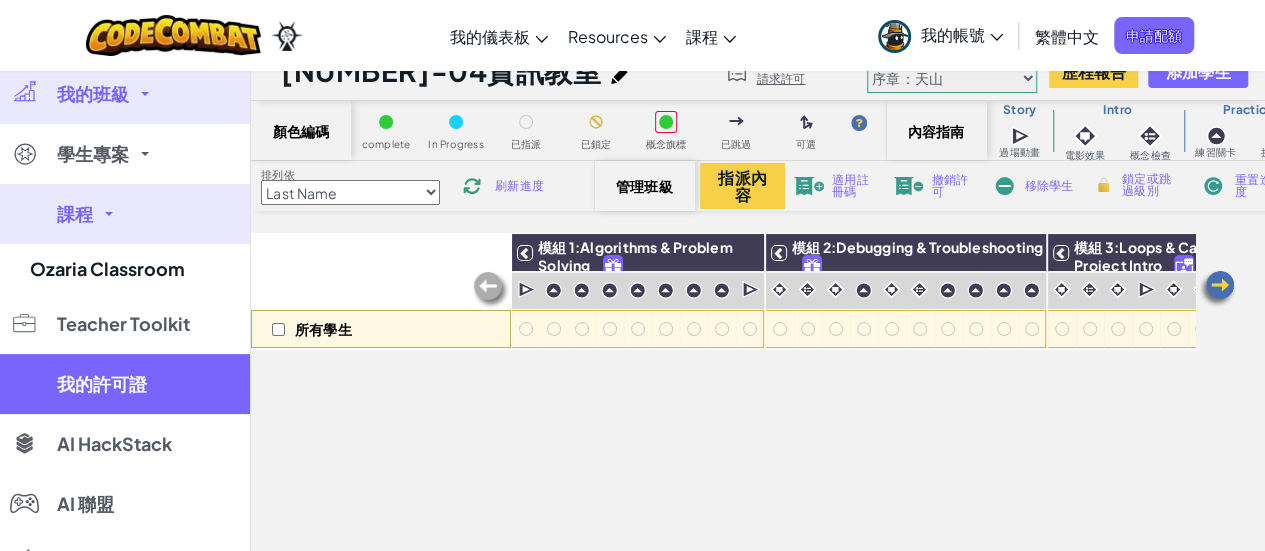 scroll, scrollTop: 0, scrollLeft: 0, axis: both 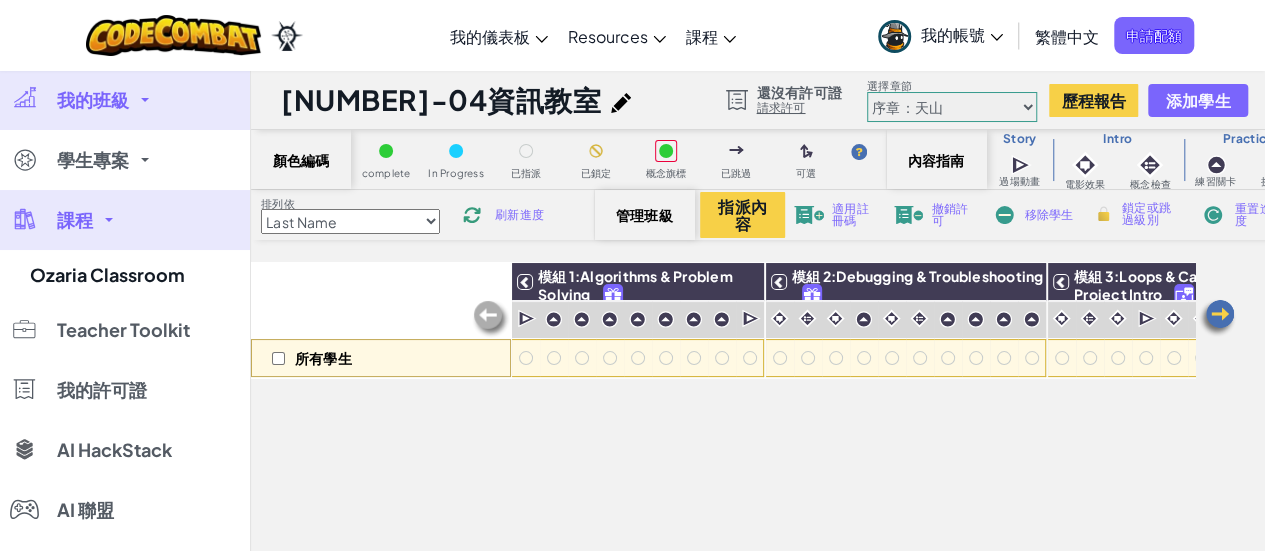 click on "我的班級" at bounding box center (125, 100) 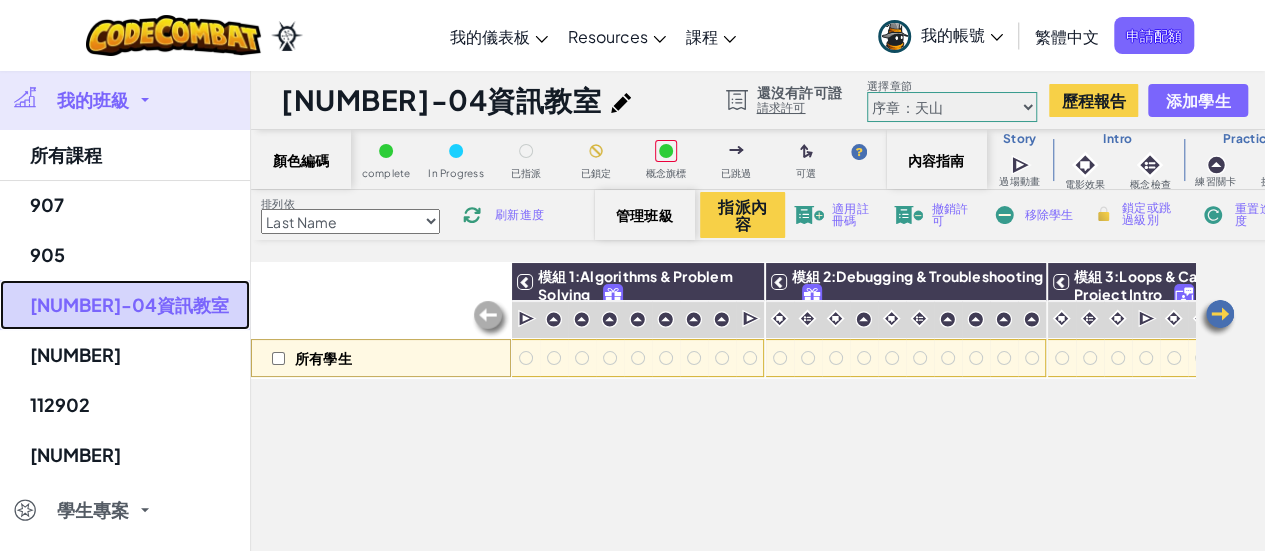 click on "[NUMBER]-04資訊教室" at bounding box center [125, 305] 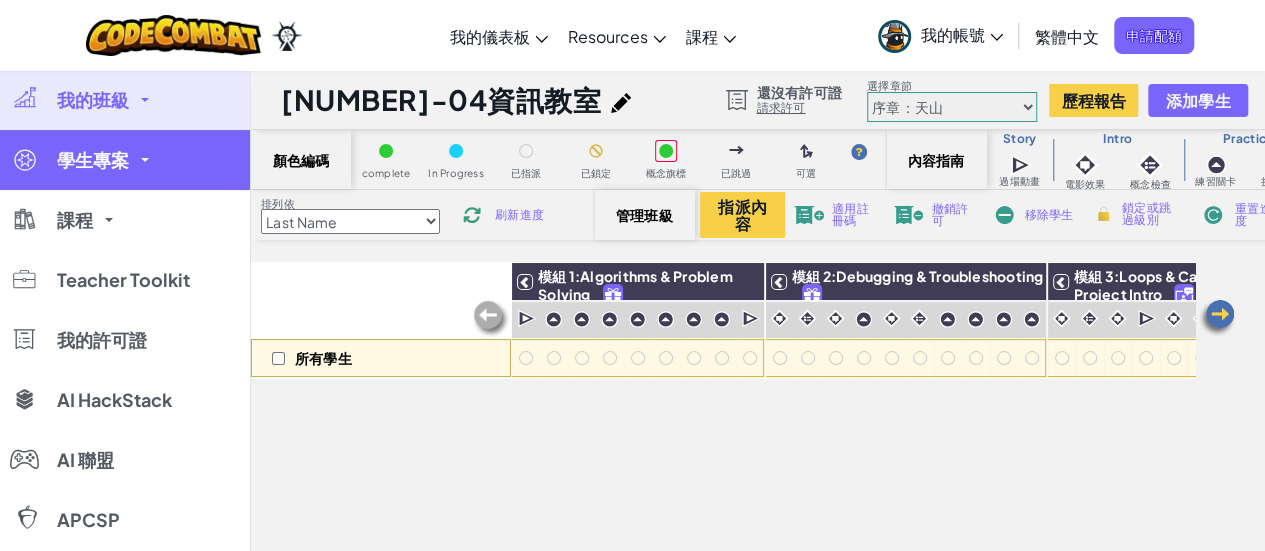 click on "學生專案" at bounding box center [125, 160] 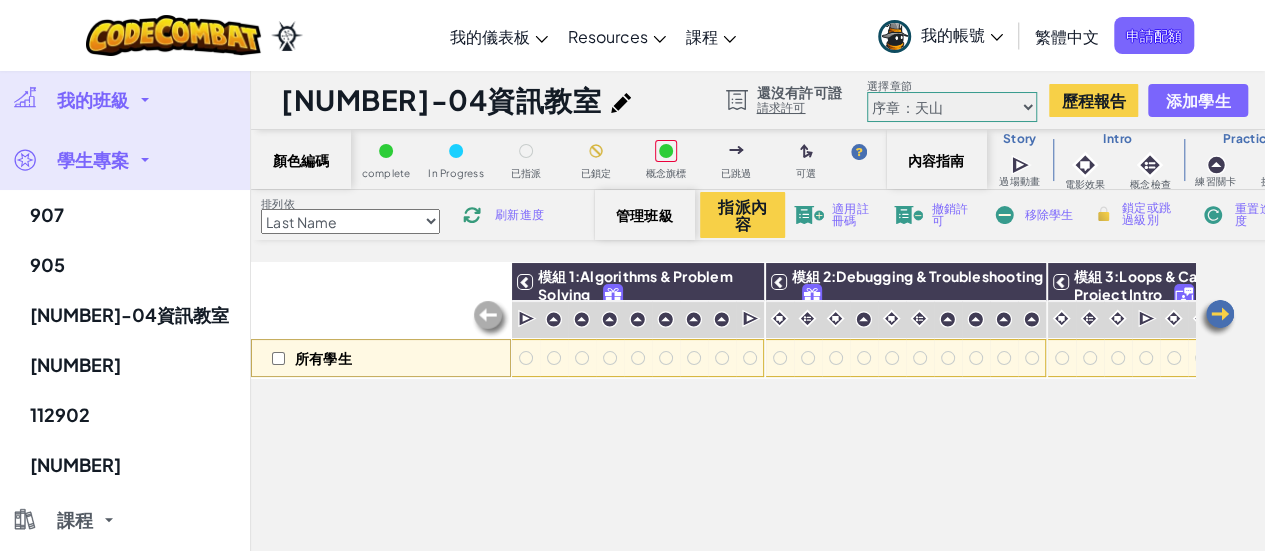click on "我的班級" at bounding box center (125, 100) 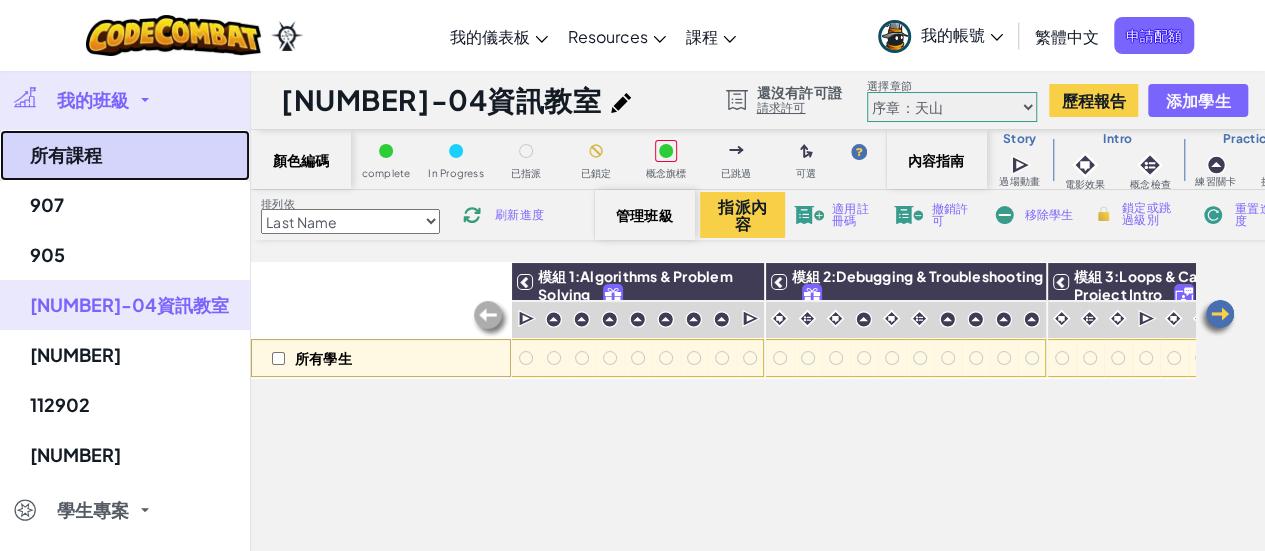 click on "所有課程" at bounding box center [125, 155] 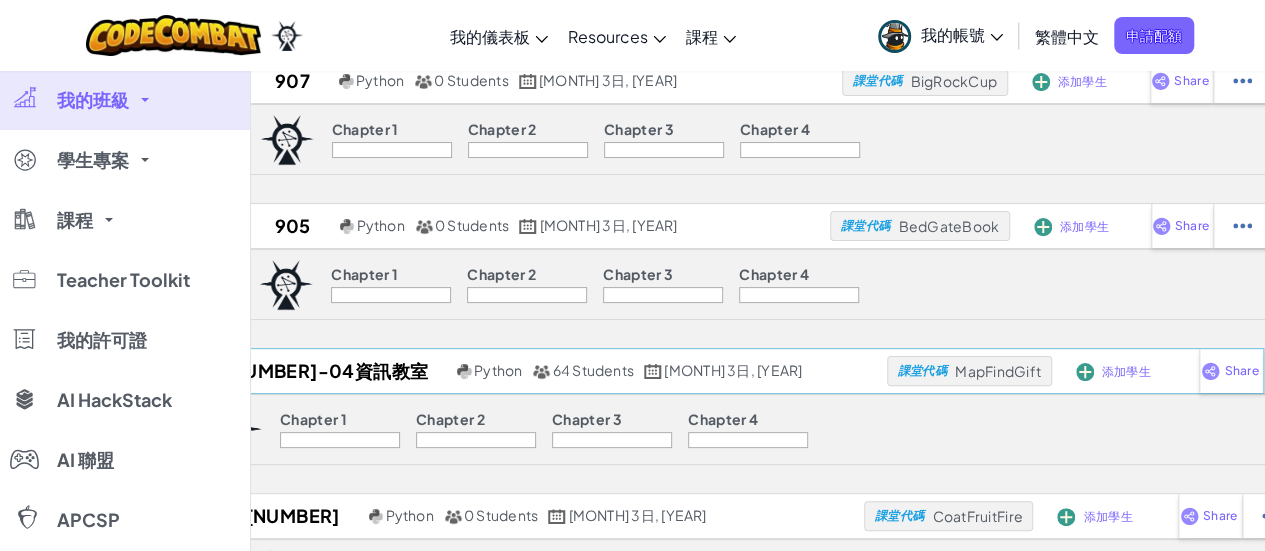 scroll, scrollTop: 0, scrollLeft: 0, axis: both 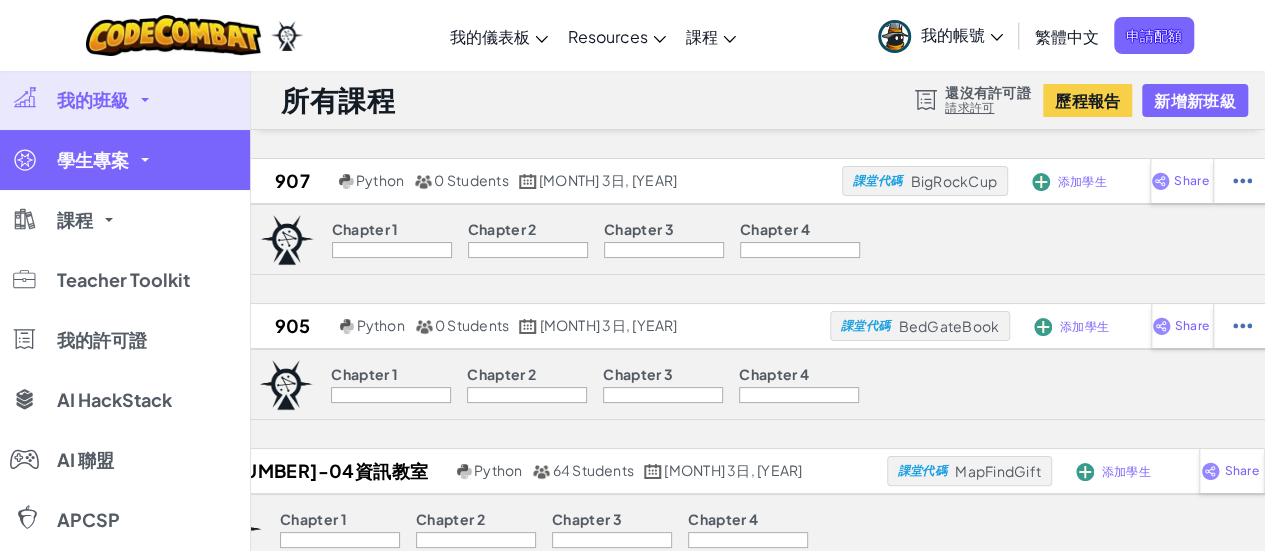 click on "學生專案" at bounding box center [93, 160] 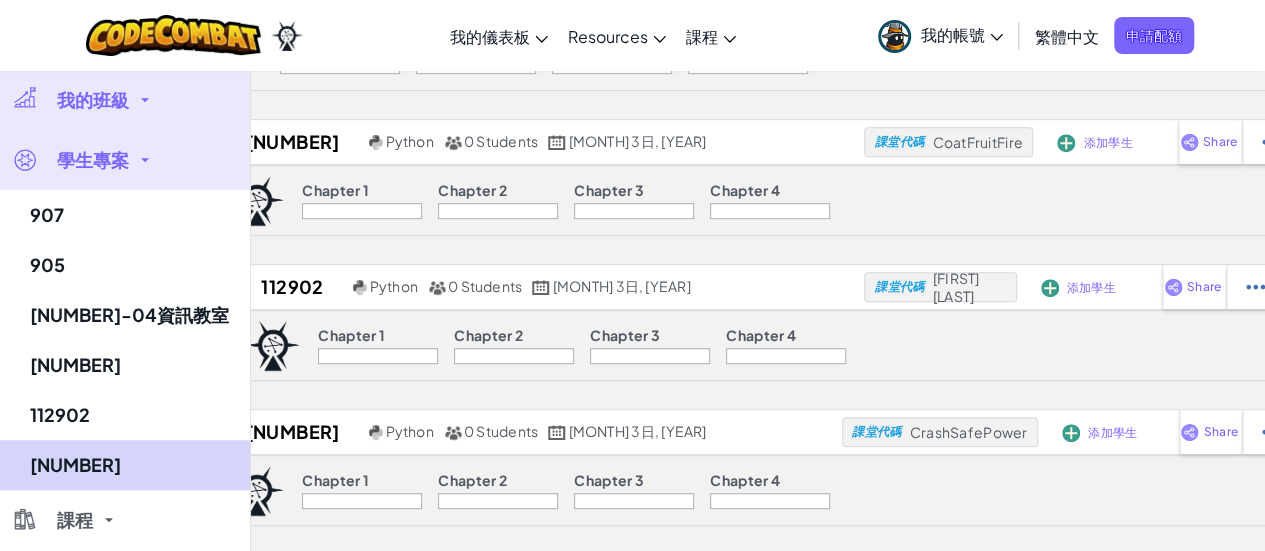 scroll, scrollTop: 500, scrollLeft: 0, axis: vertical 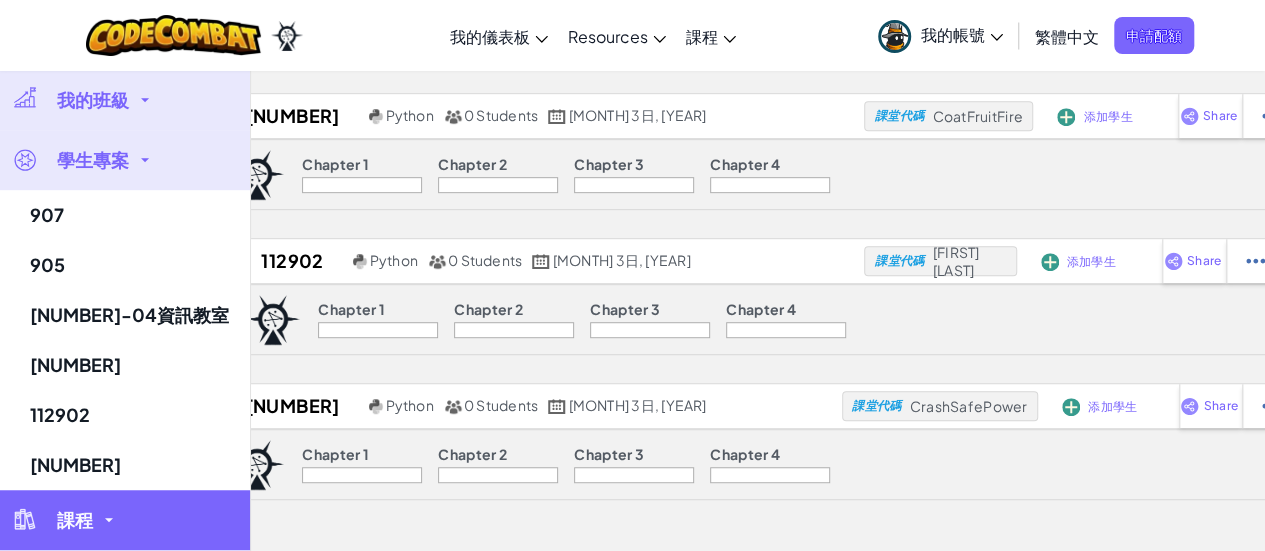 click on "課程" at bounding box center (125, 520) 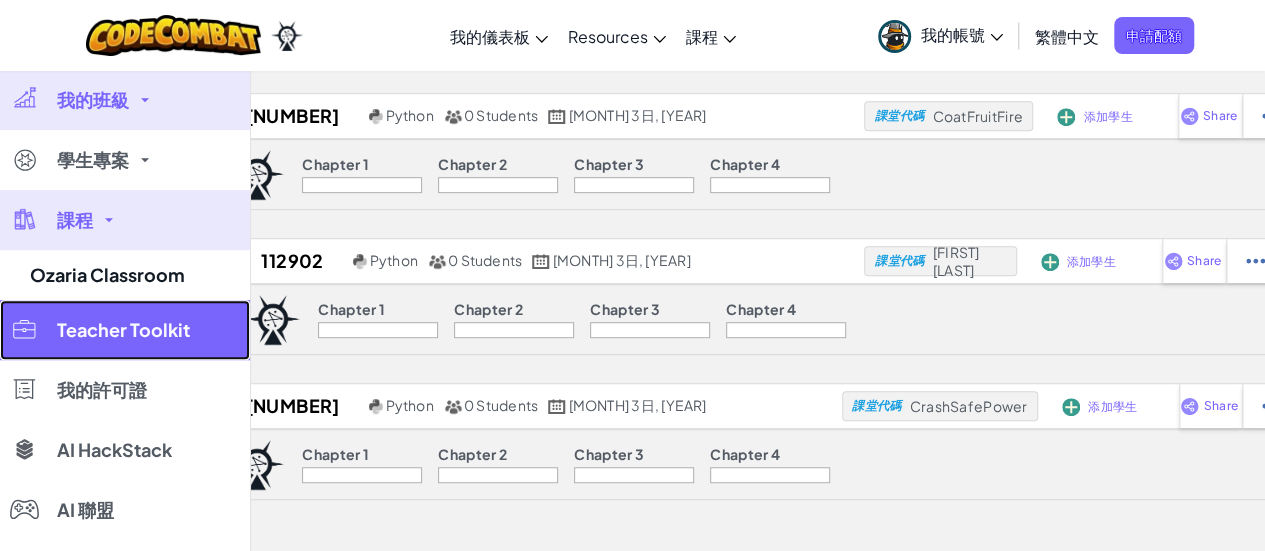 click on "Teacher Toolkit" at bounding box center [123, 330] 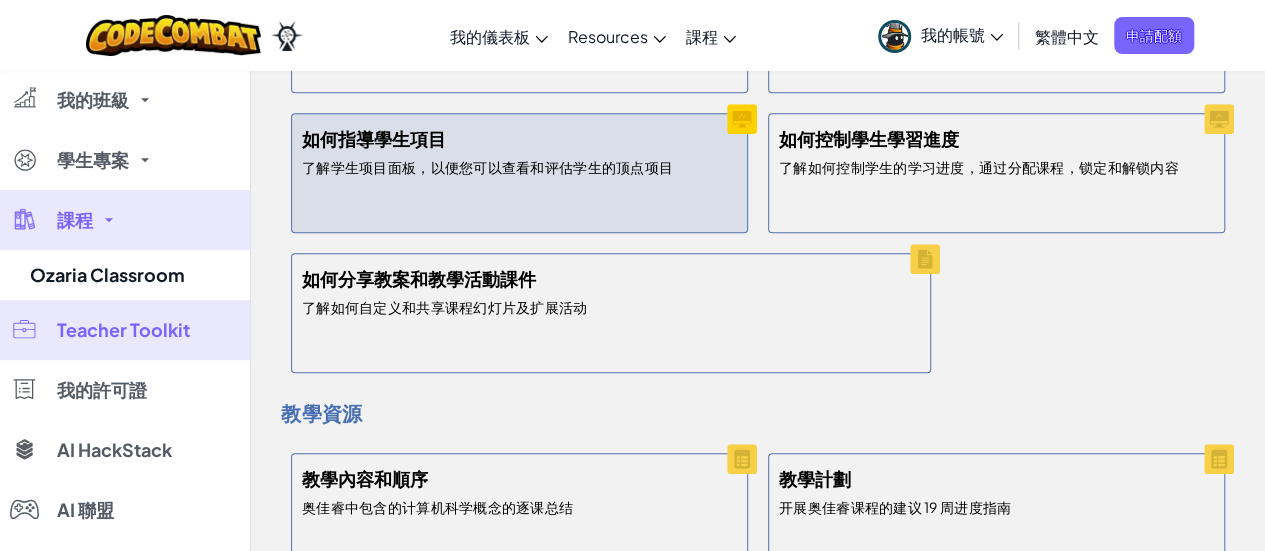 scroll, scrollTop: 400, scrollLeft: 0, axis: vertical 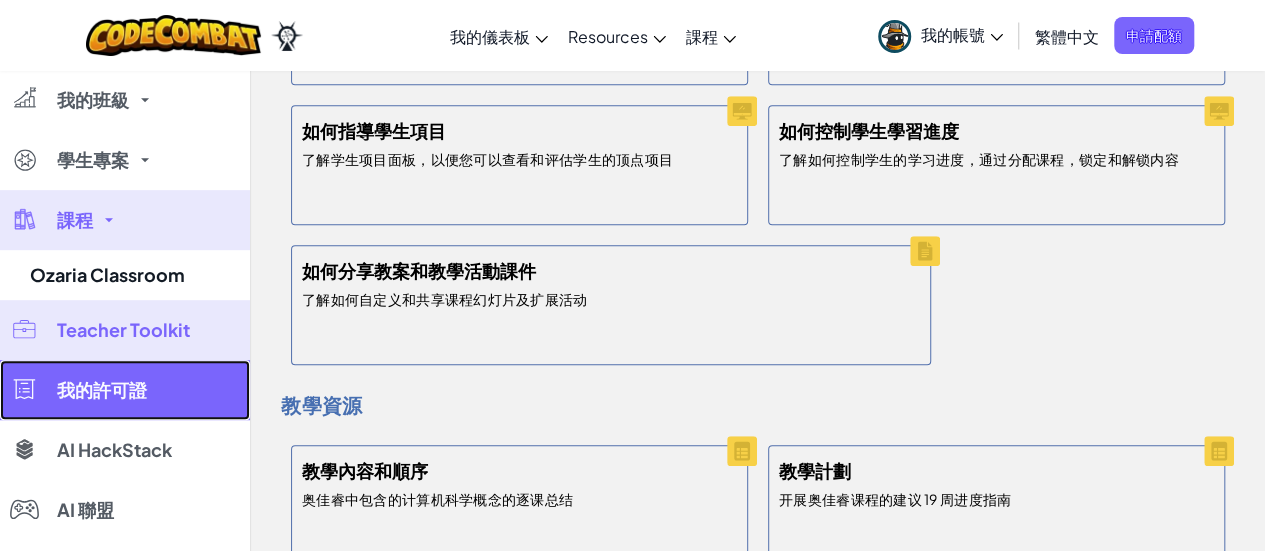 click on "我的許可證" at bounding box center [125, 390] 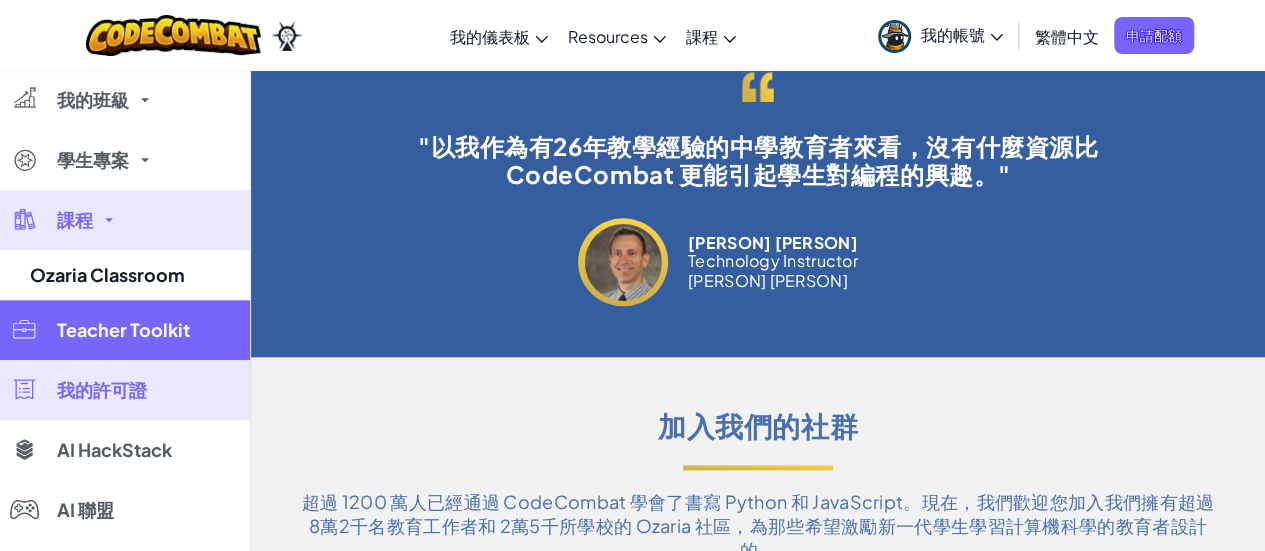 scroll, scrollTop: 800, scrollLeft: 0, axis: vertical 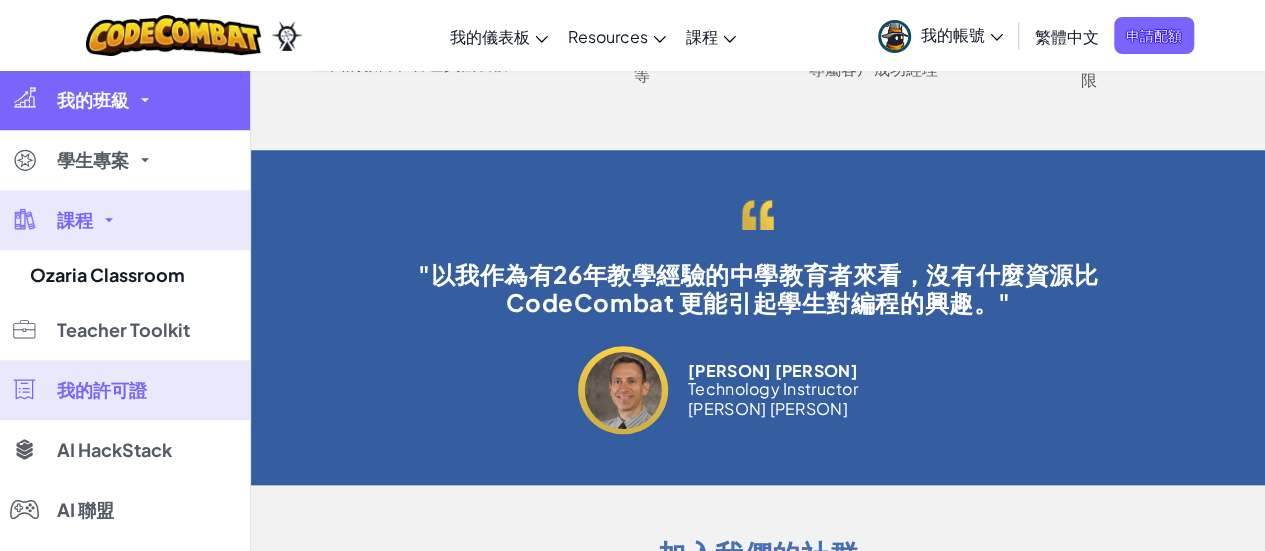 click on "我的班級" at bounding box center [93, 100] 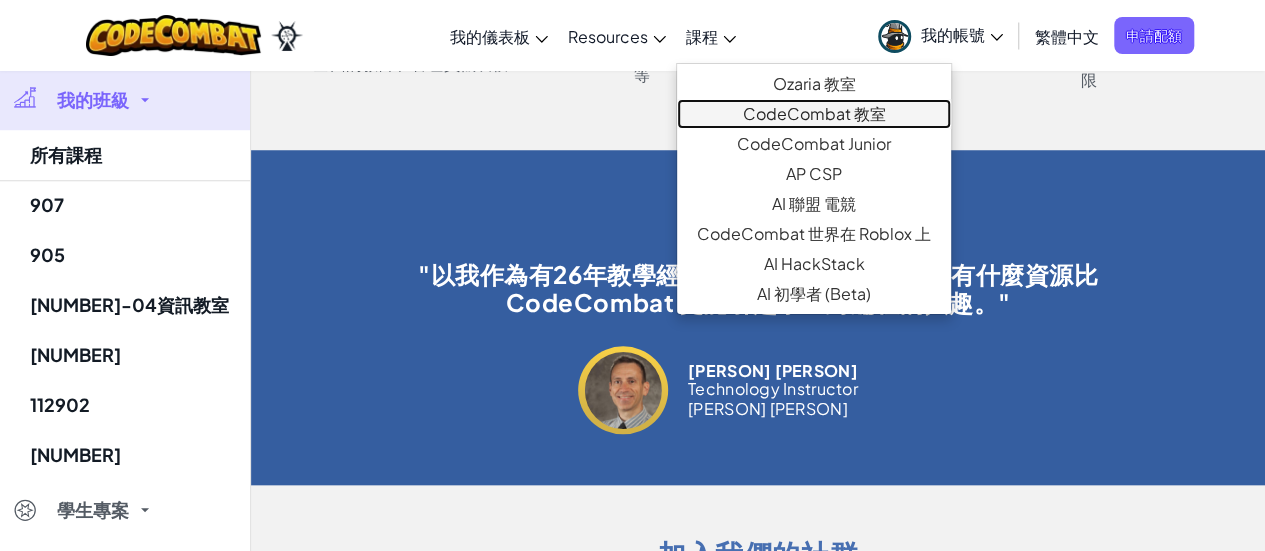 click on "CodeCombat 教室" at bounding box center [814, 114] 